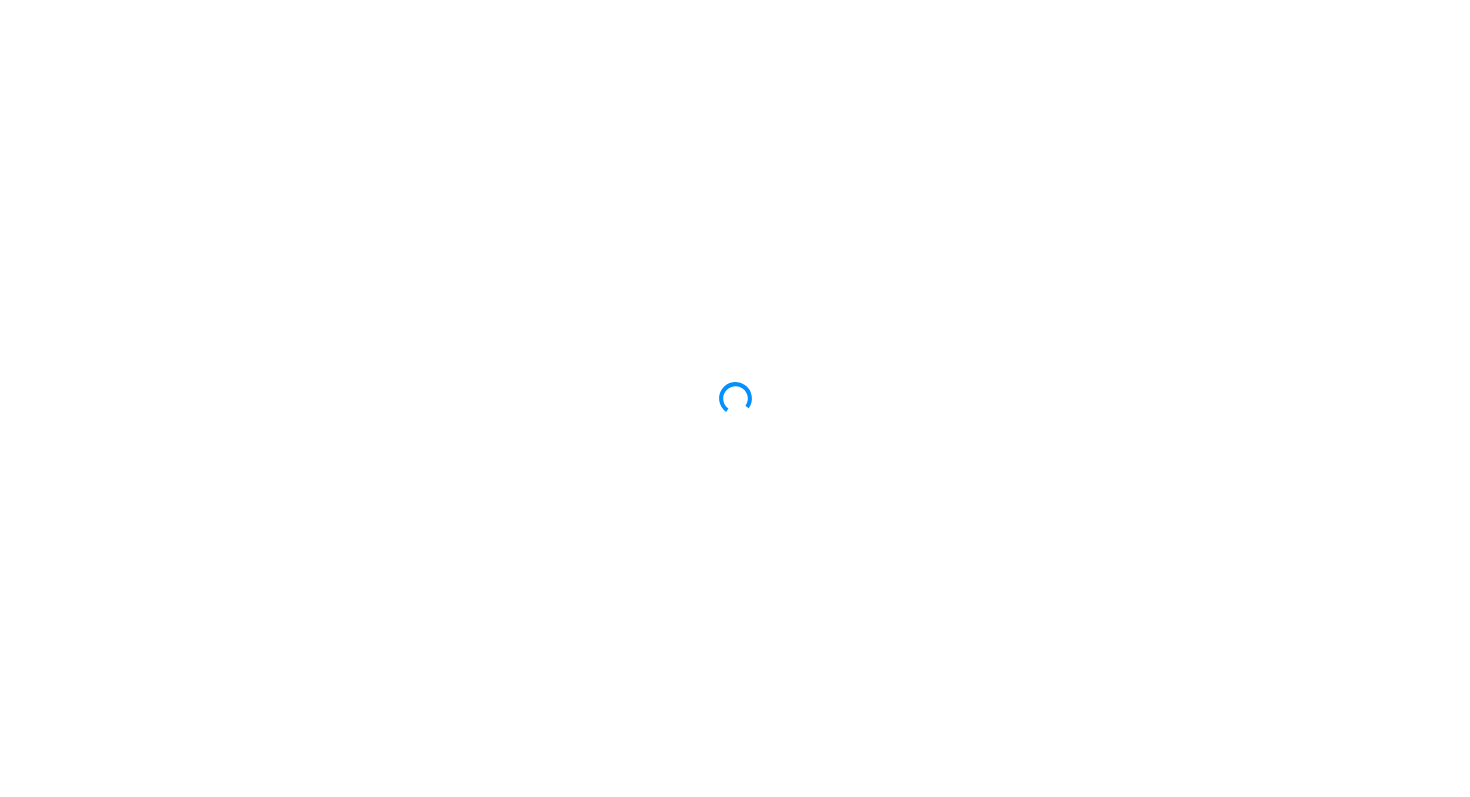 scroll, scrollTop: 0, scrollLeft: 0, axis: both 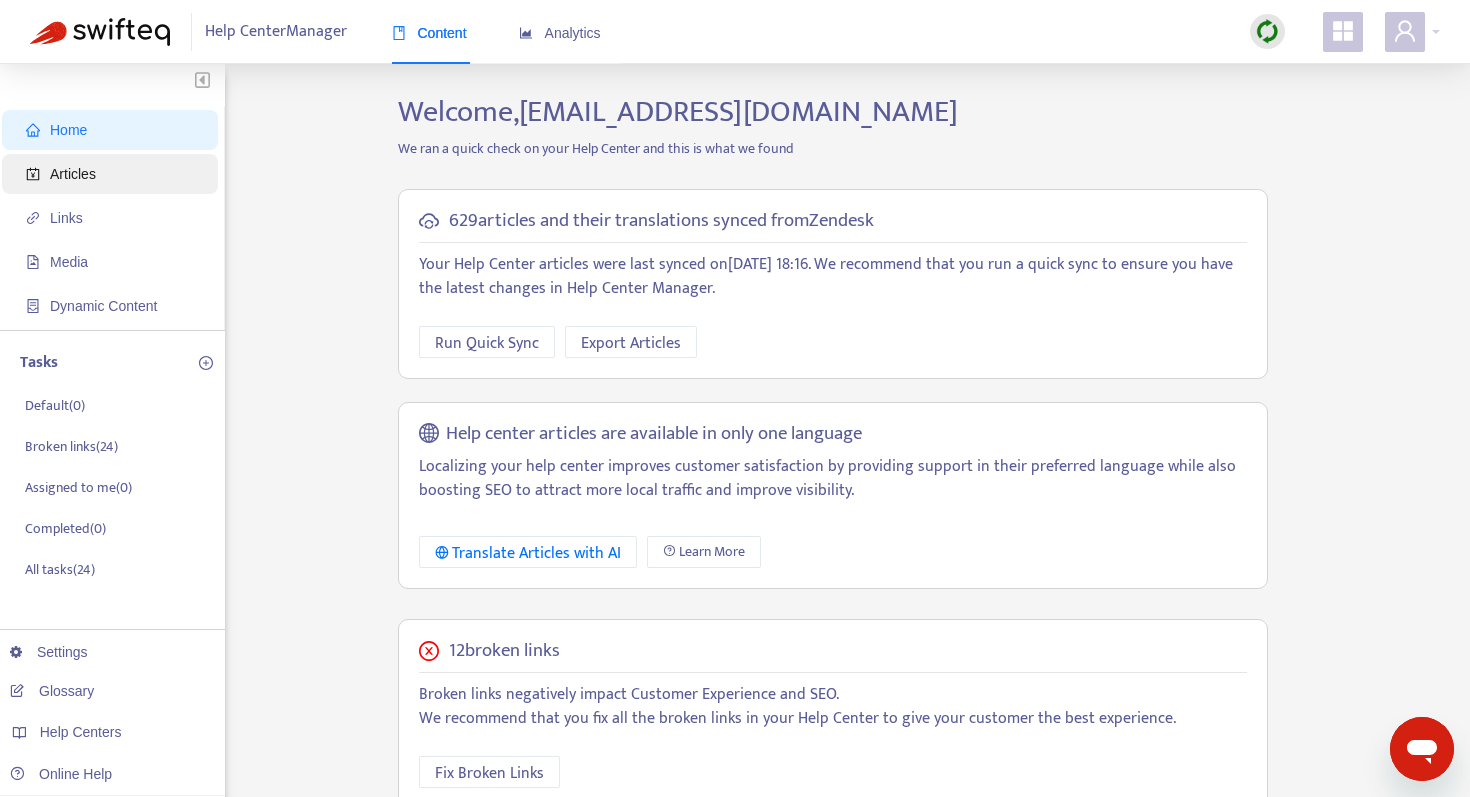 click on "Articles" at bounding box center [73, 174] 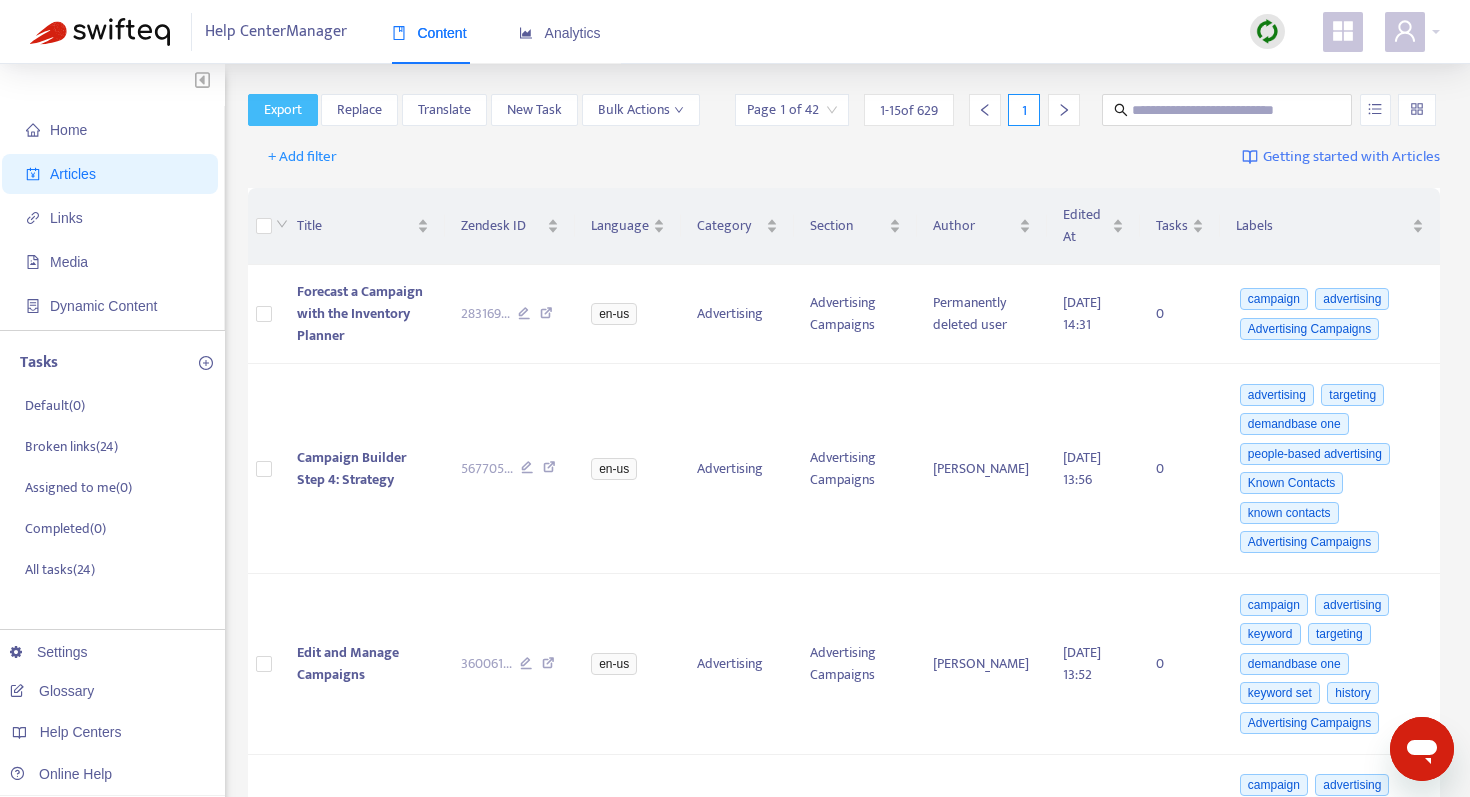 click on "Export" at bounding box center [283, 110] 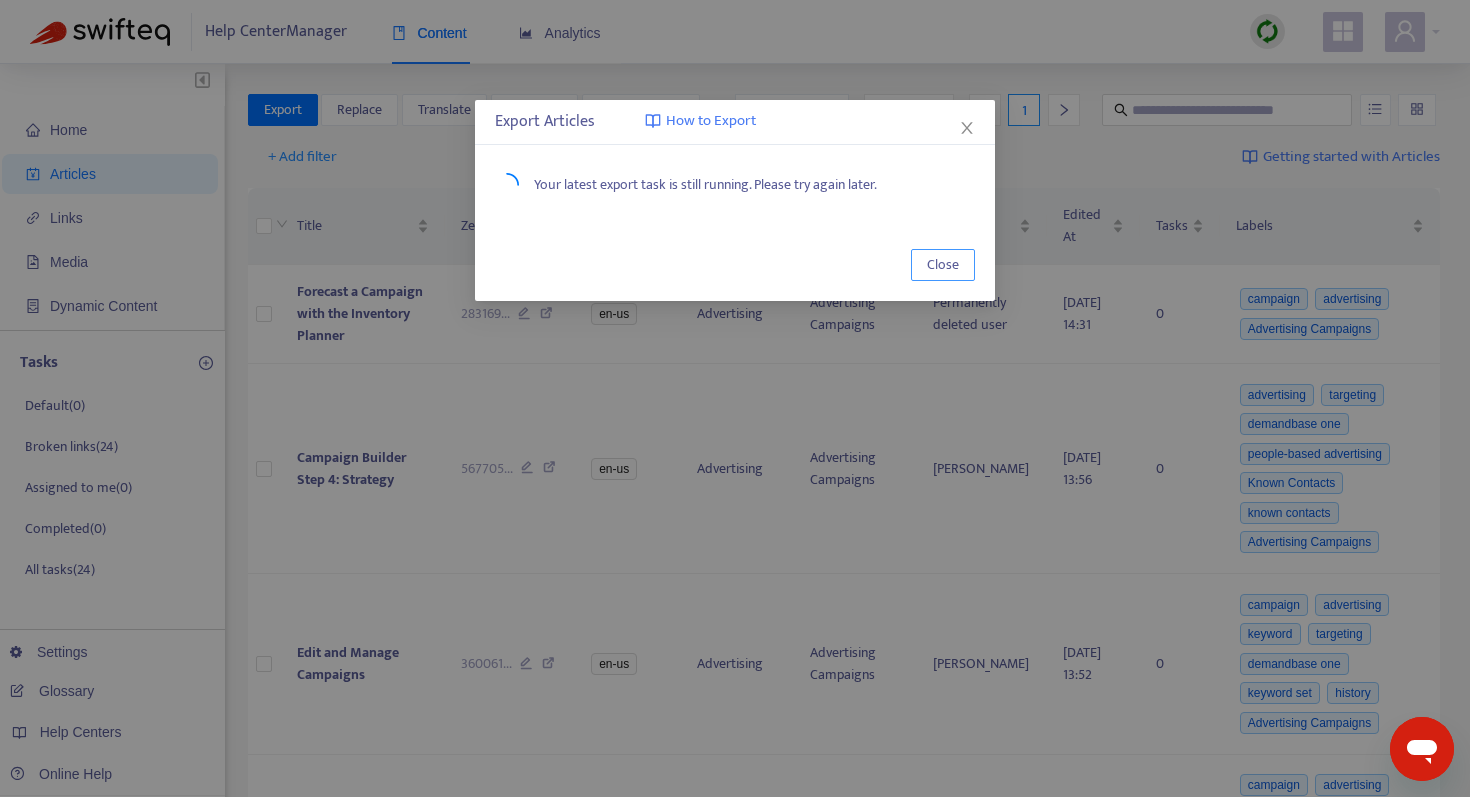 click on "Close" at bounding box center [943, 265] 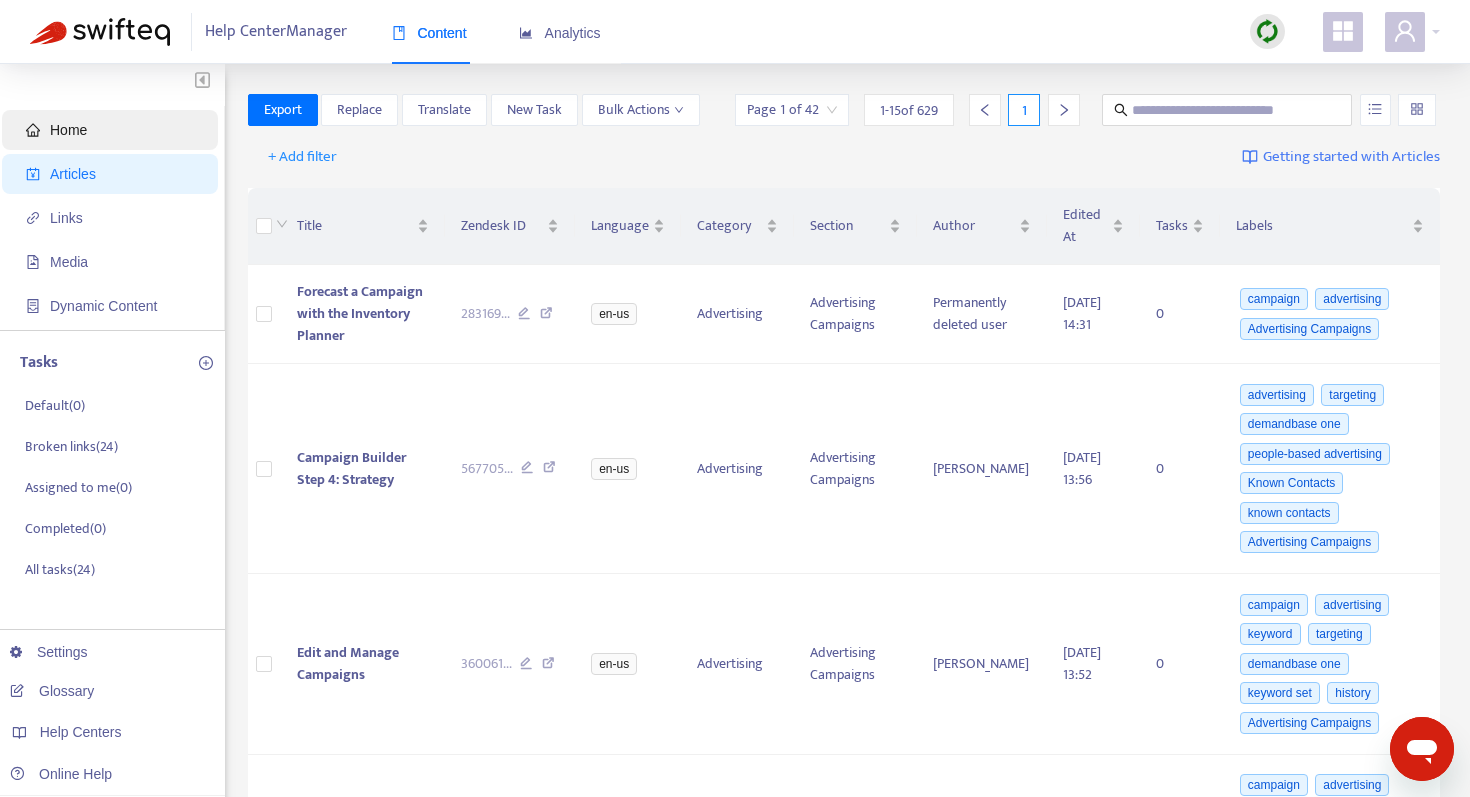 click on "Home" at bounding box center [68, 130] 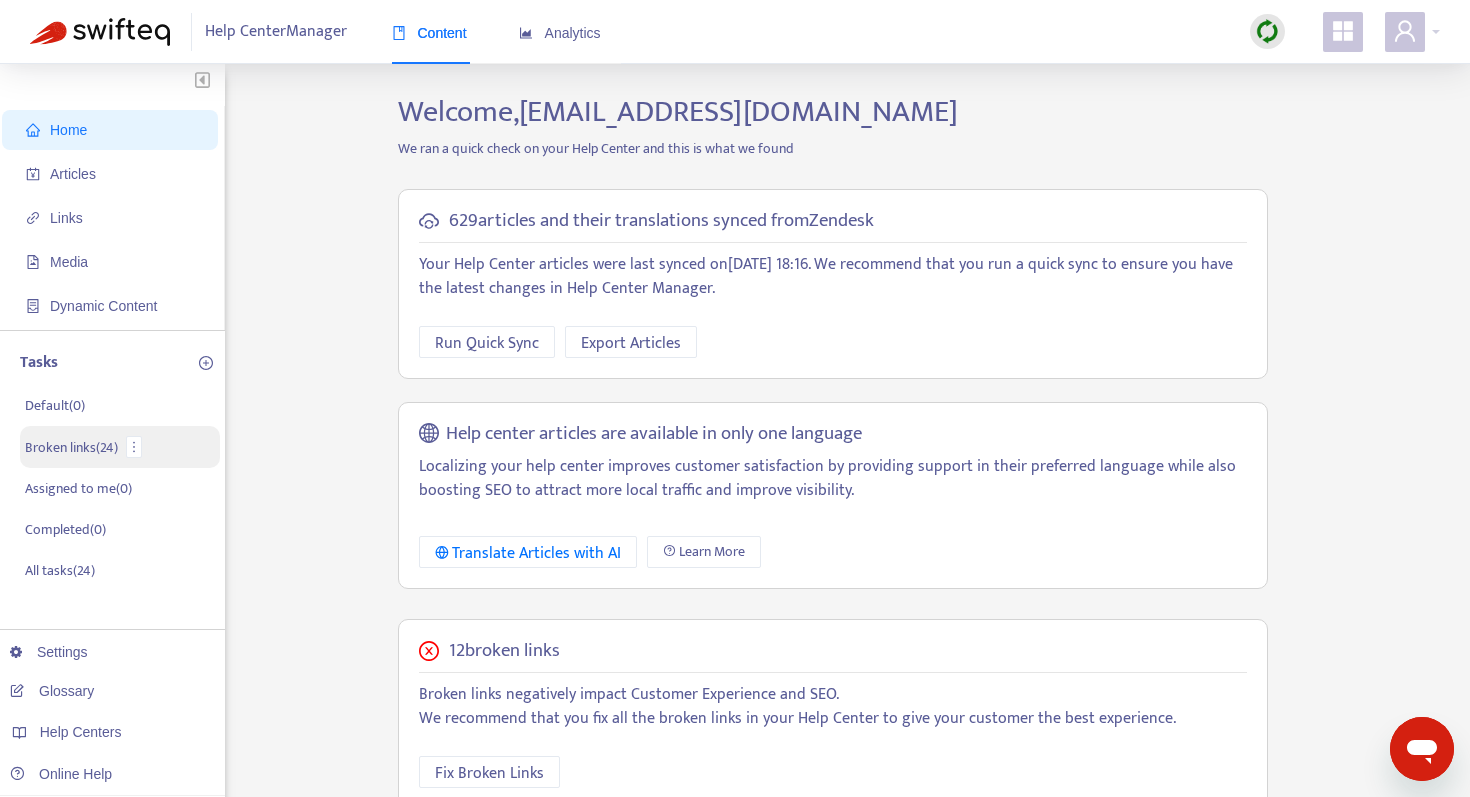 click on "Broken links  ( 24 )" at bounding box center [71, 447] 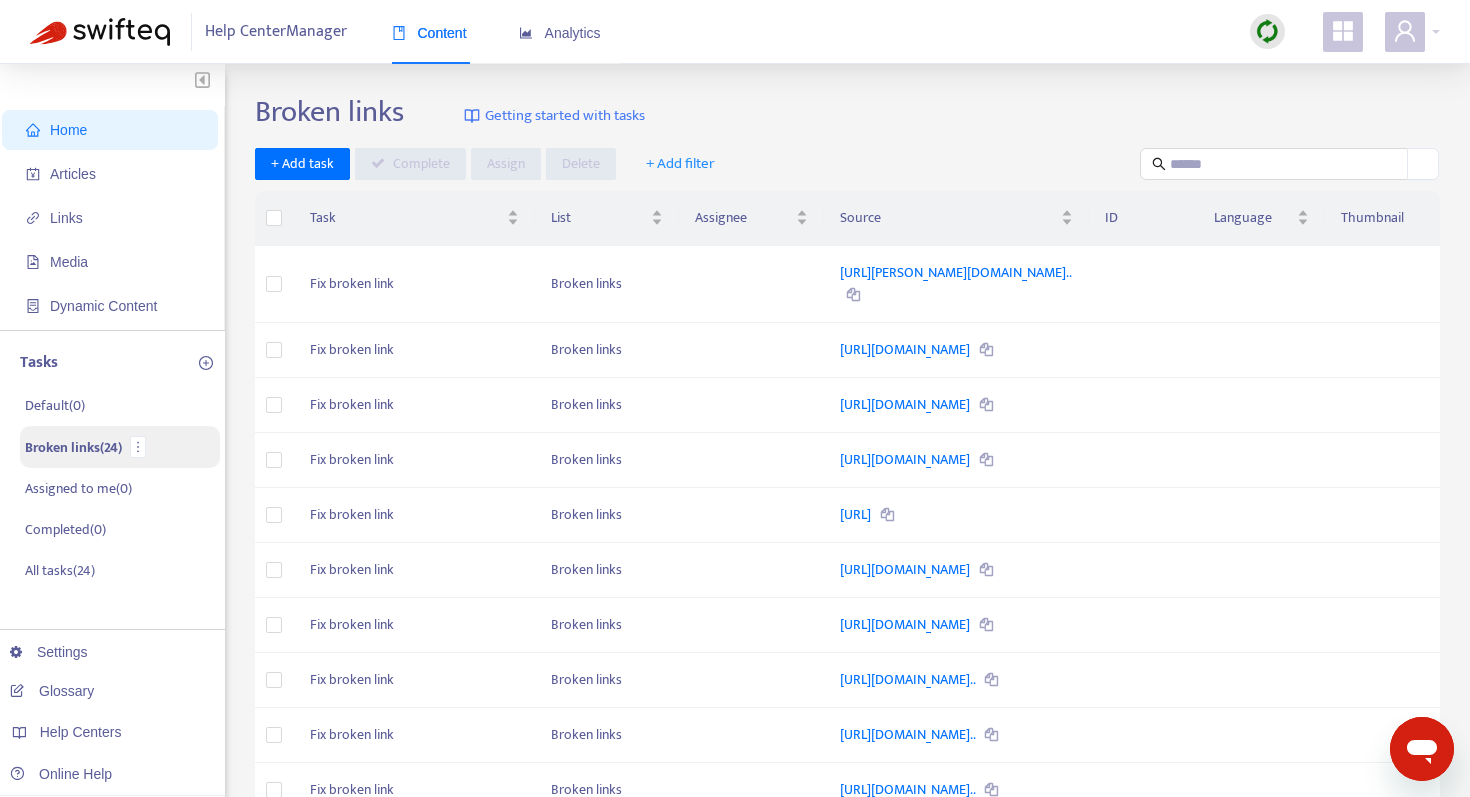 scroll, scrollTop: 467, scrollLeft: 0, axis: vertical 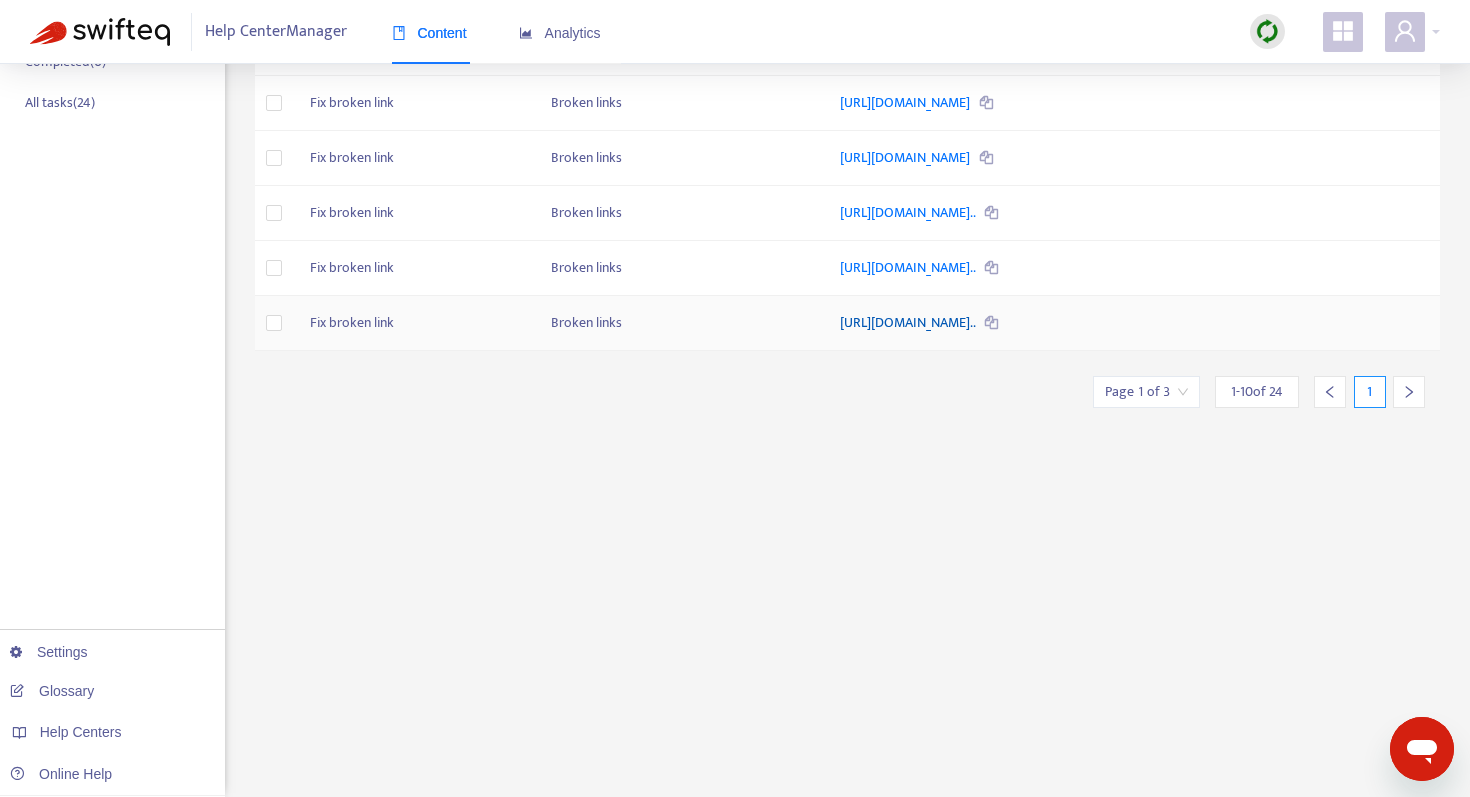 click on "https://support.demandbase.com/hc/en-us/articles/360027729131-Pa..." at bounding box center [909, 322] 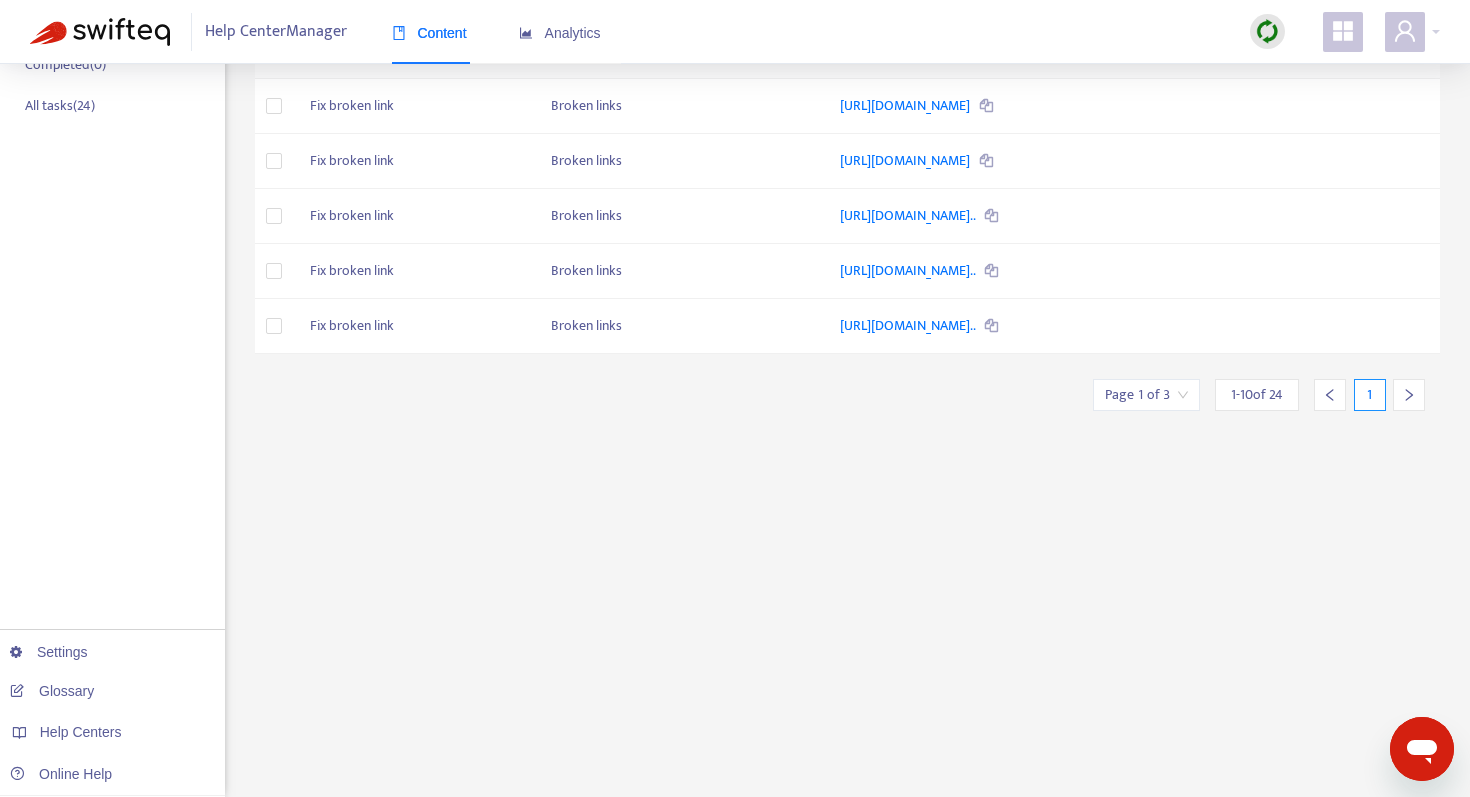 scroll, scrollTop: 467, scrollLeft: 0, axis: vertical 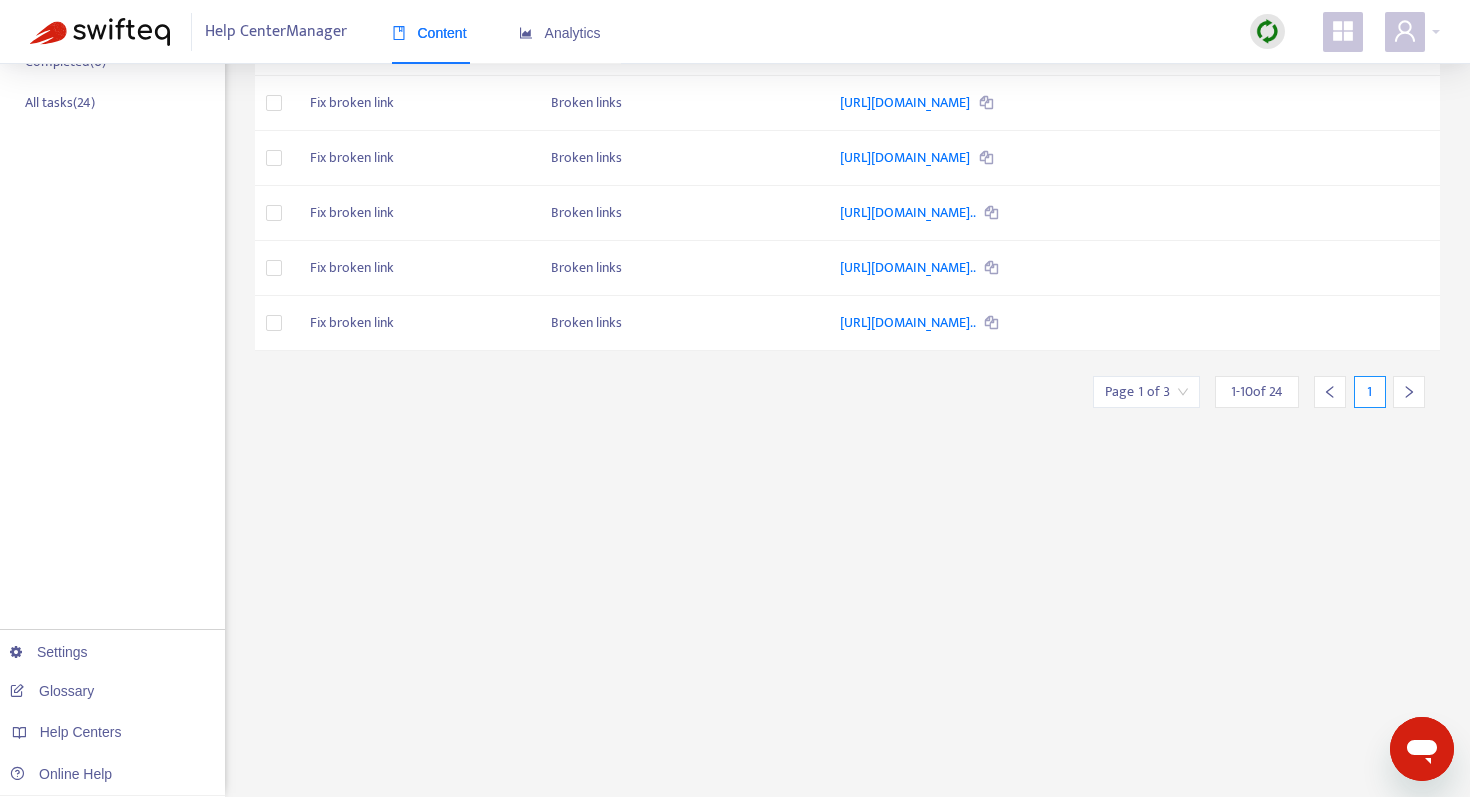 click at bounding box center [1146, 392] 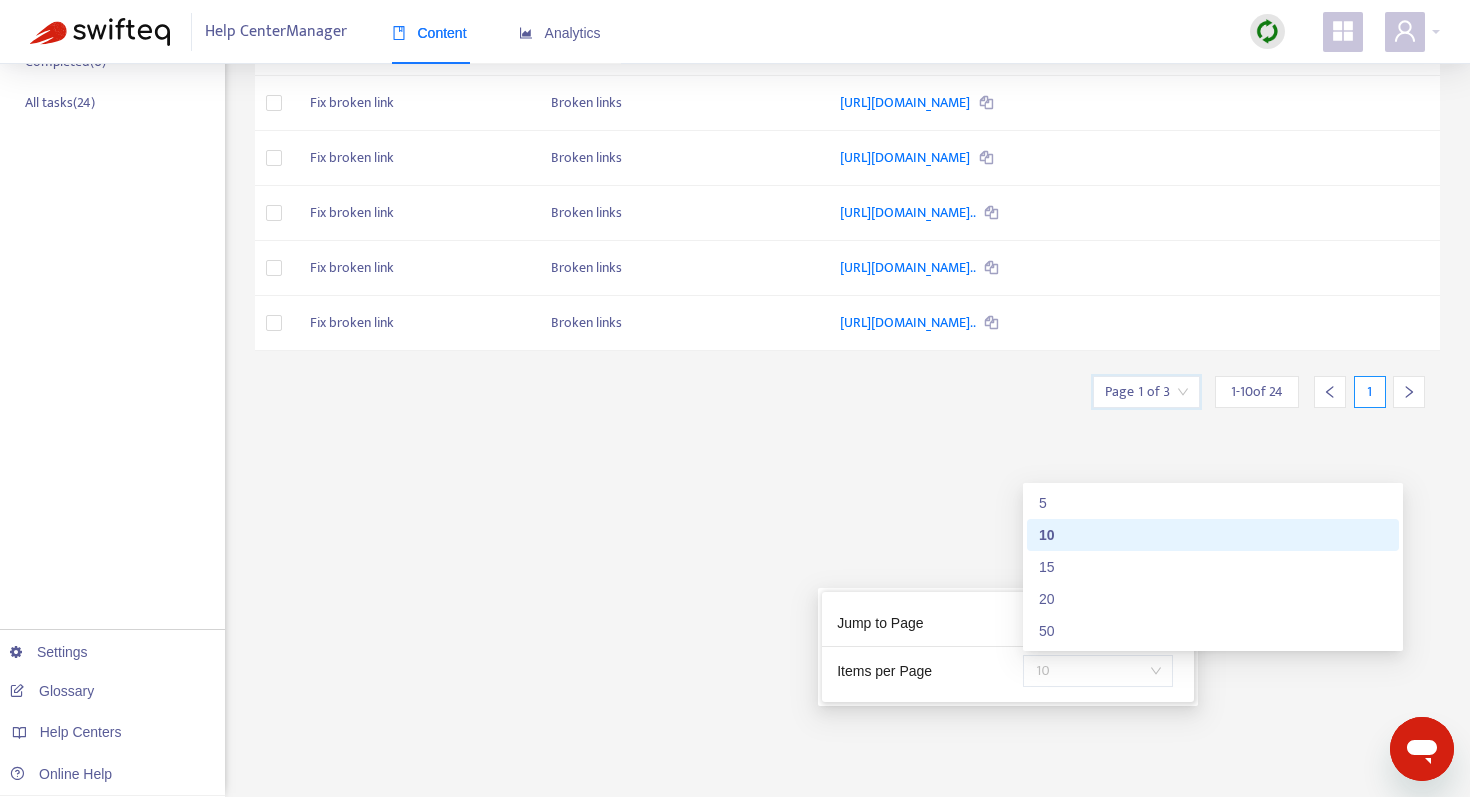 click on "10" at bounding box center [1098, 671] 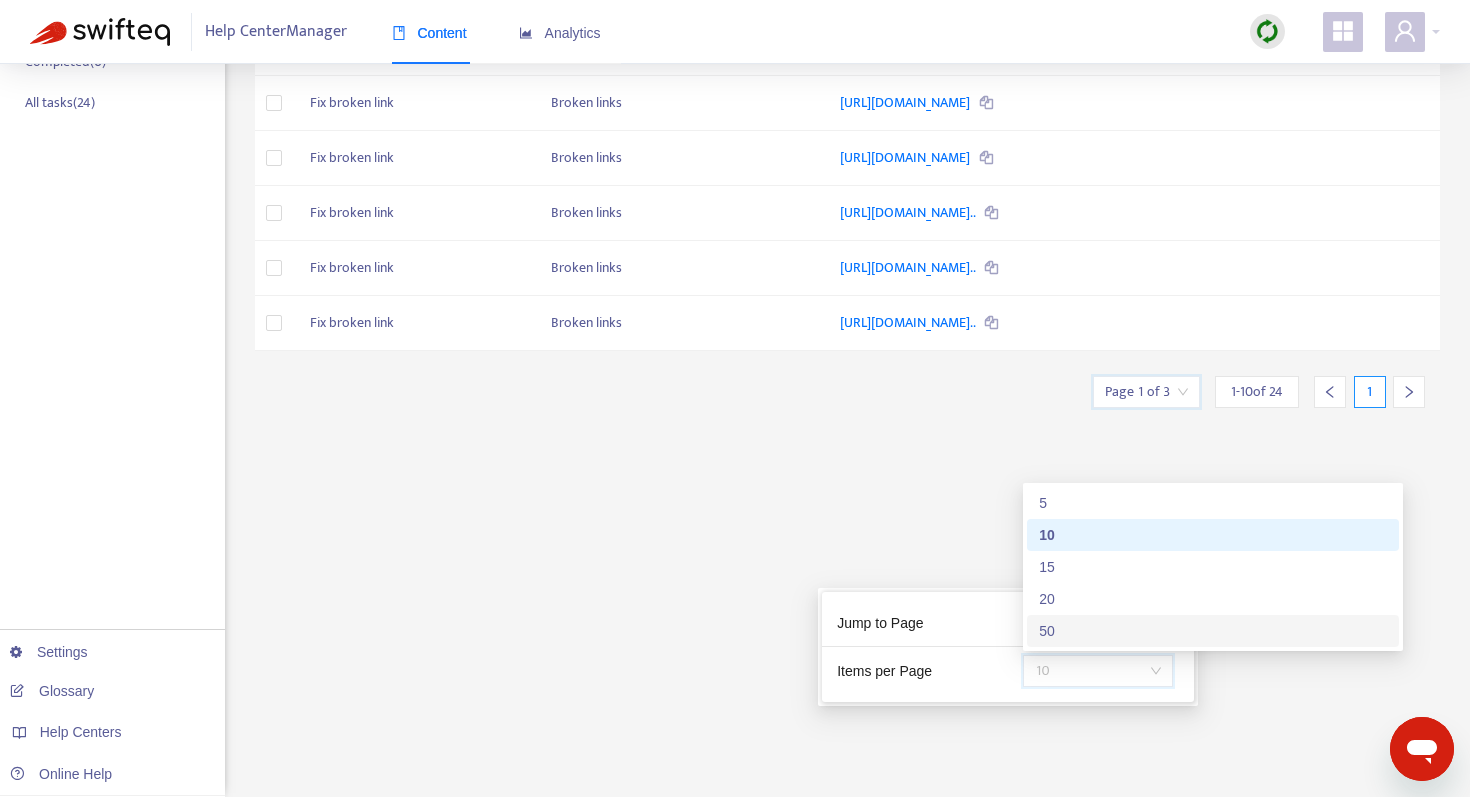 click on "50" at bounding box center [1213, 631] 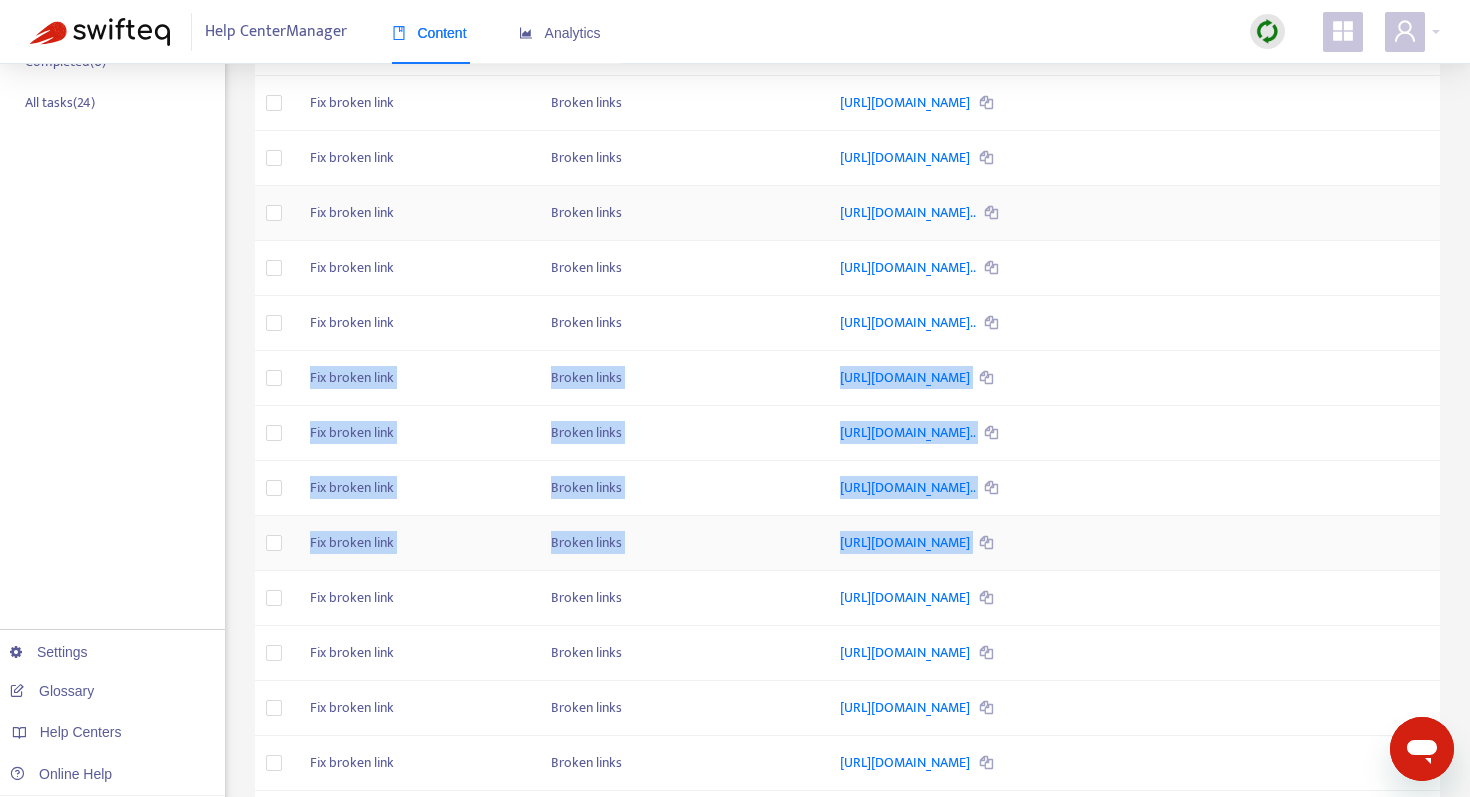 drag, startPoint x: 1258, startPoint y: 606, endPoint x: 1375, endPoint y: 233, distance: 390.91943 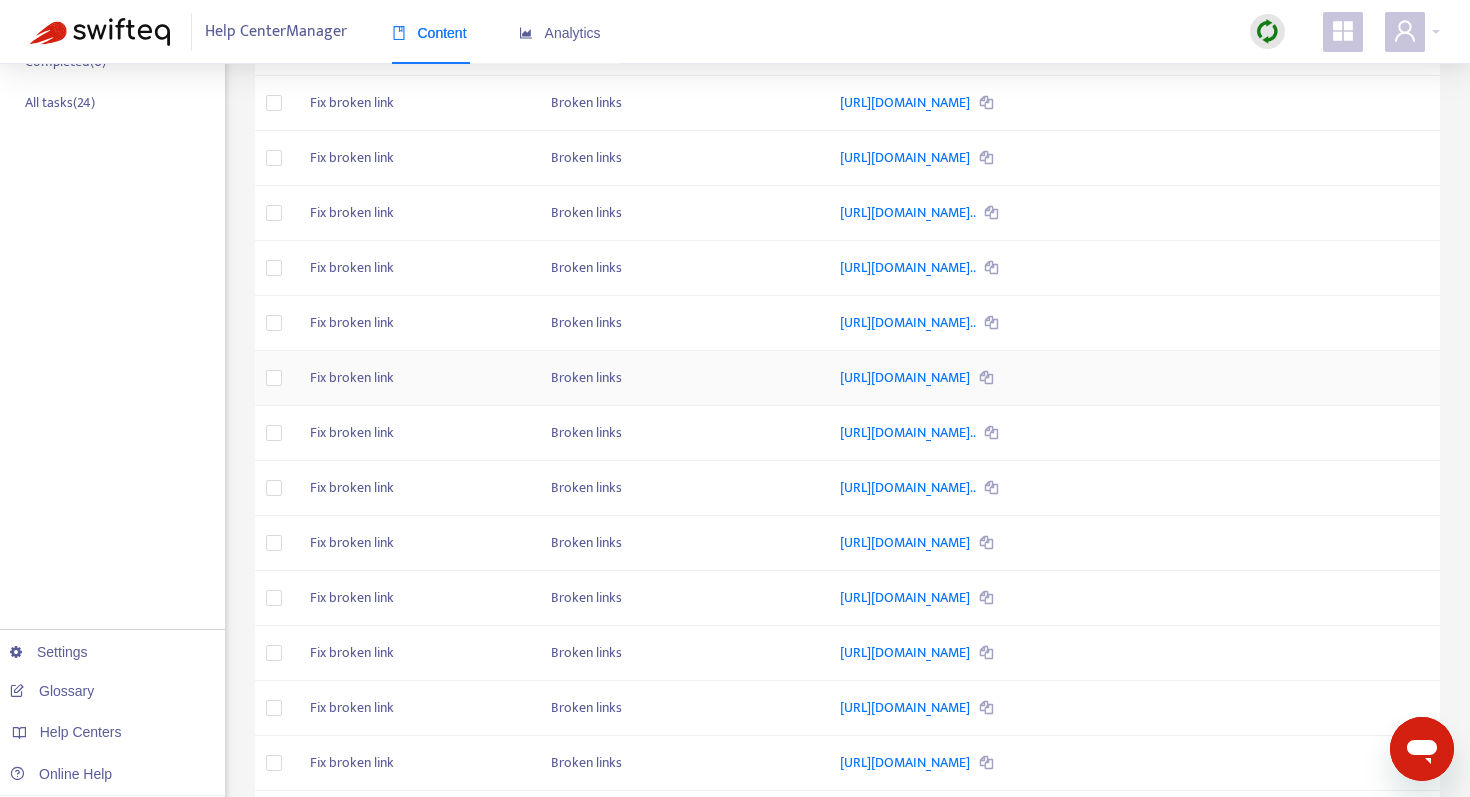 click at bounding box center (1382, 378) 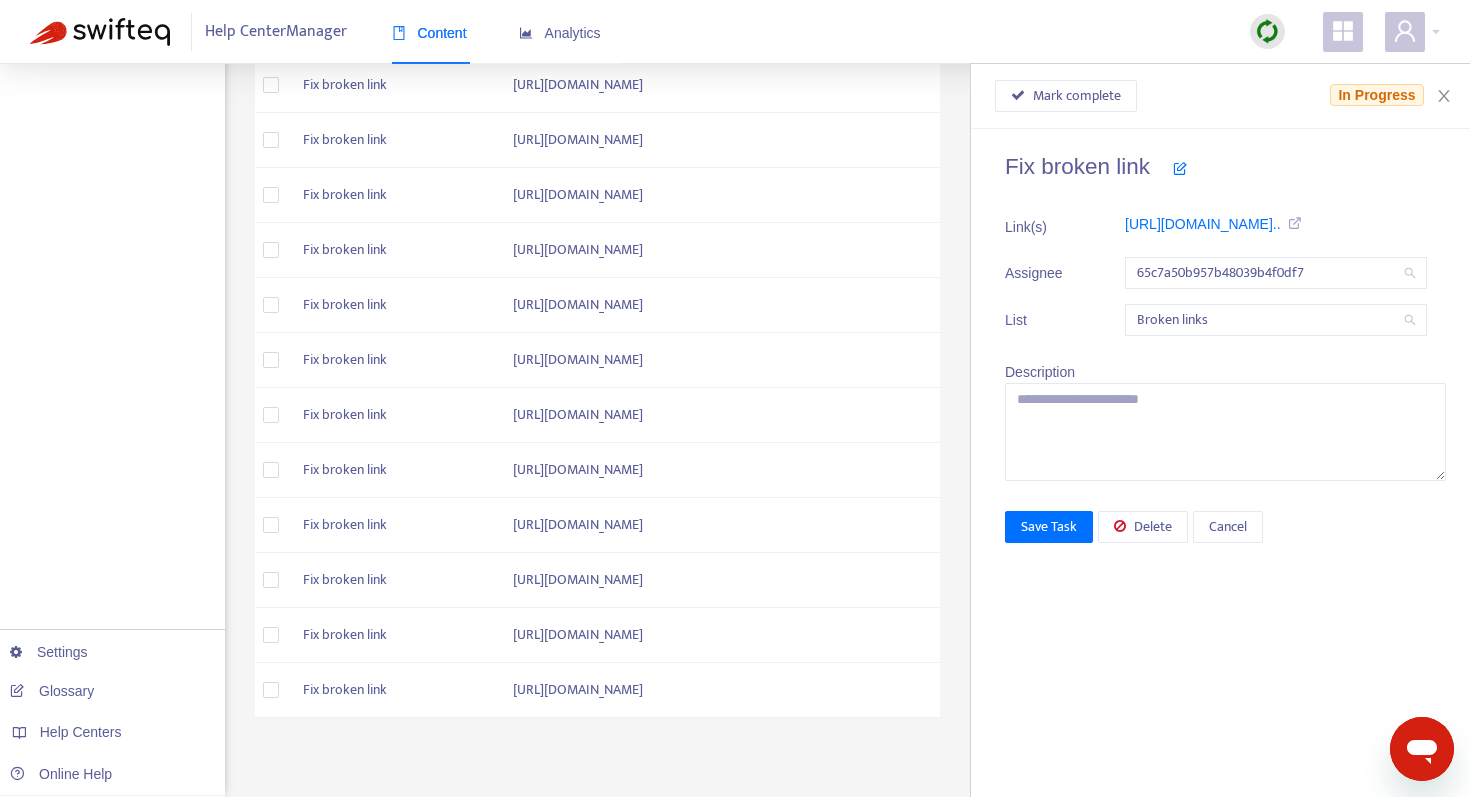 scroll, scrollTop: 1912, scrollLeft: 0, axis: vertical 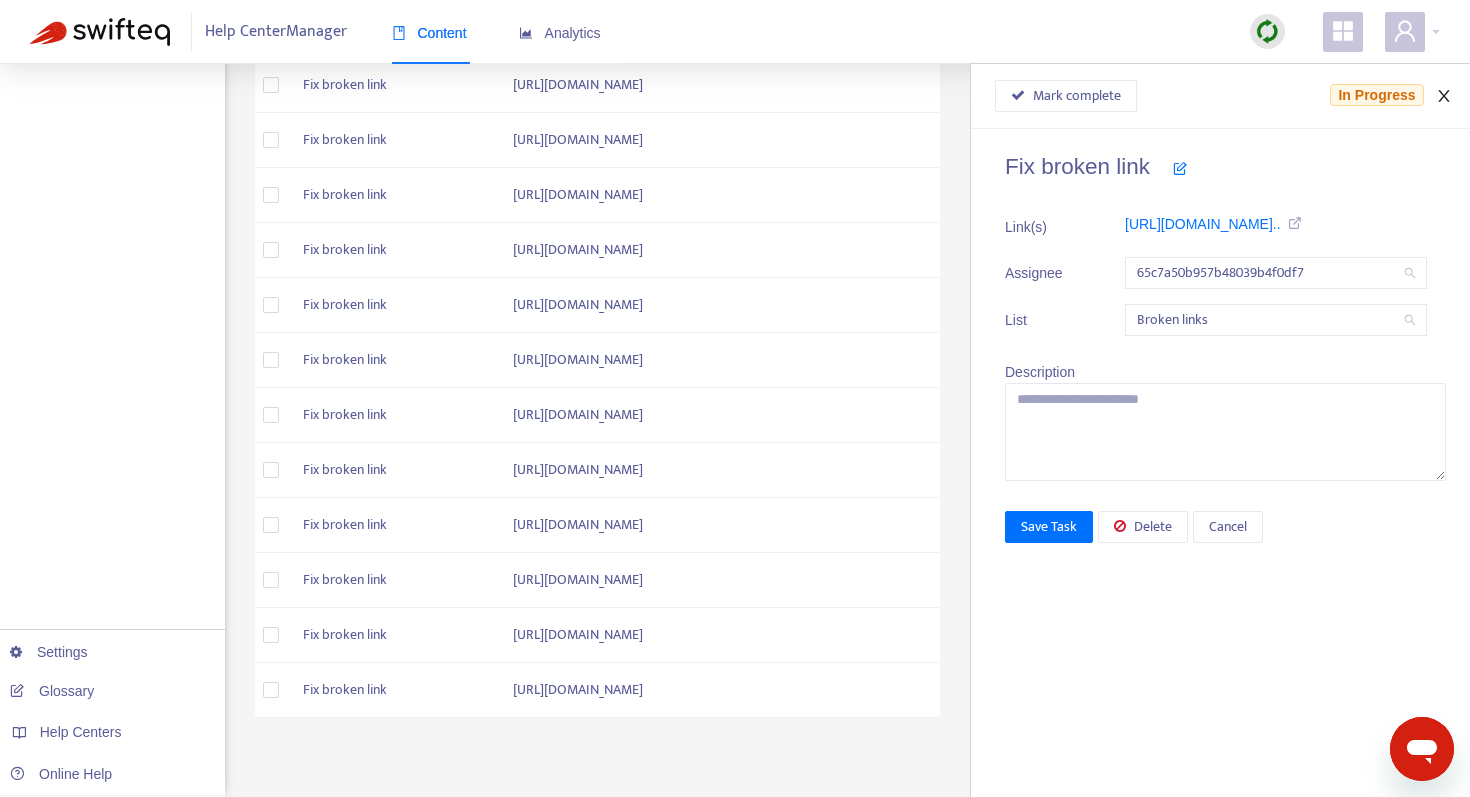 click 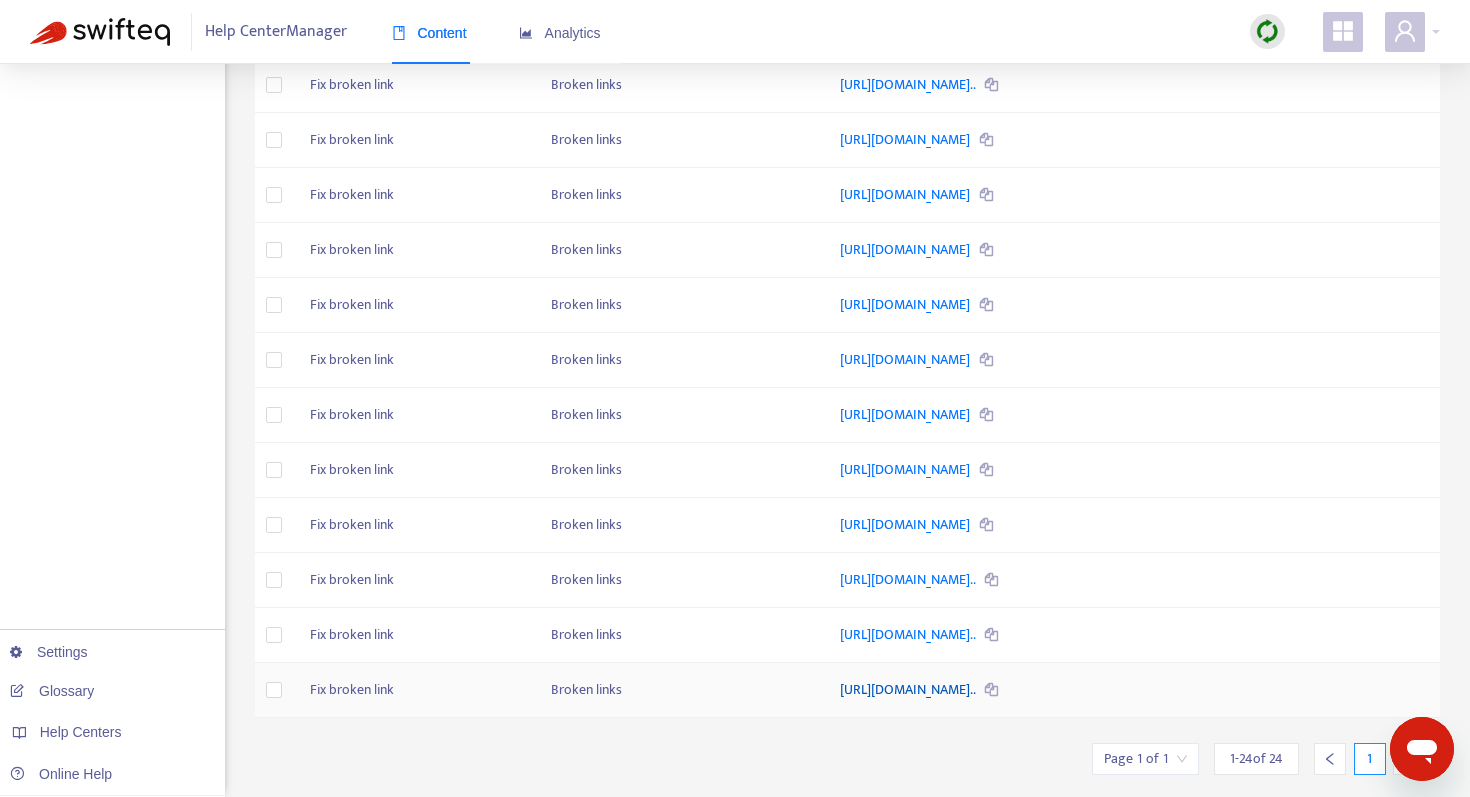 click on "https://docs.liveramp.com/connect/en/distribute-first-party-data..." at bounding box center [909, 689] 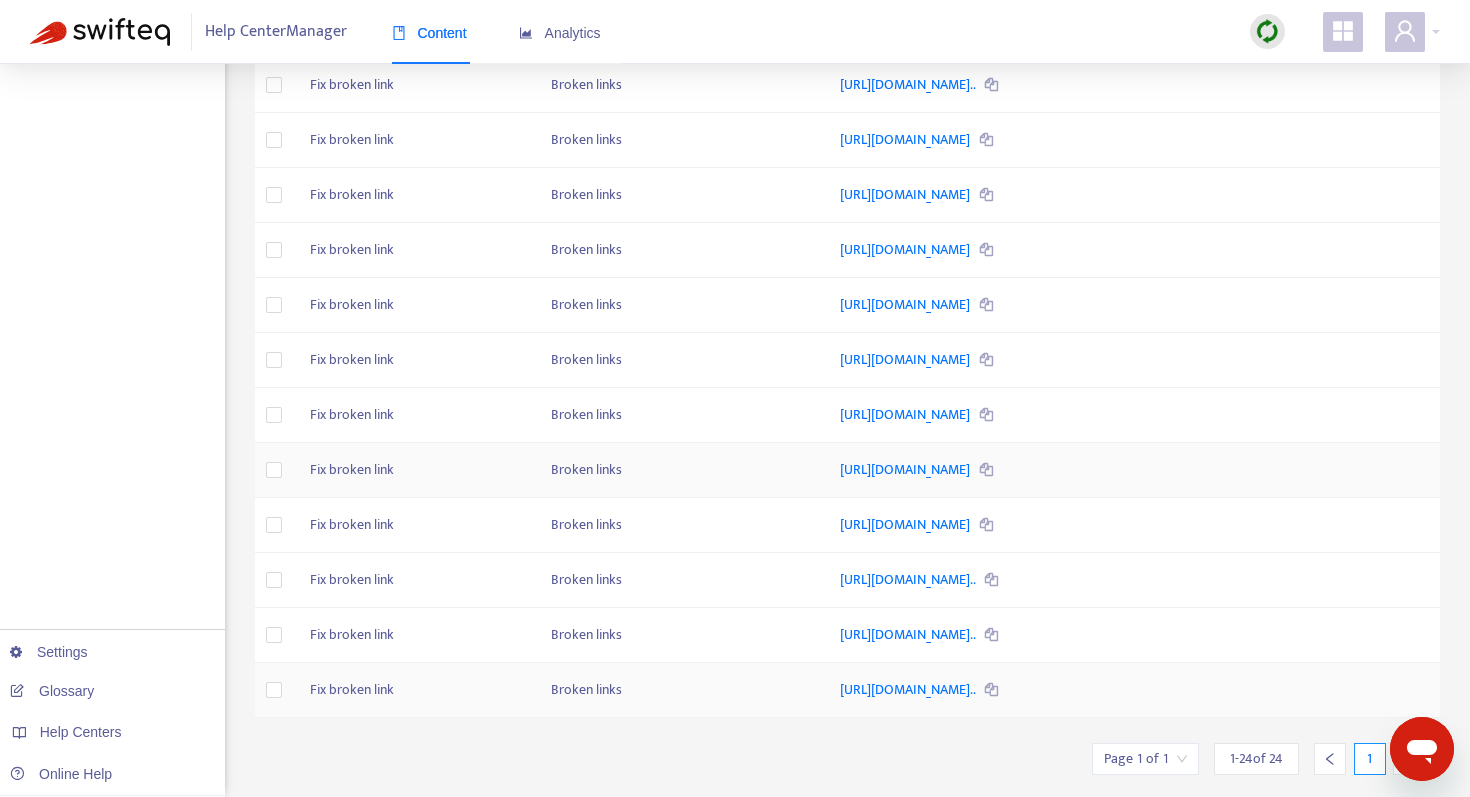 scroll, scrollTop: 1002, scrollLeft: 0, axis: vertical 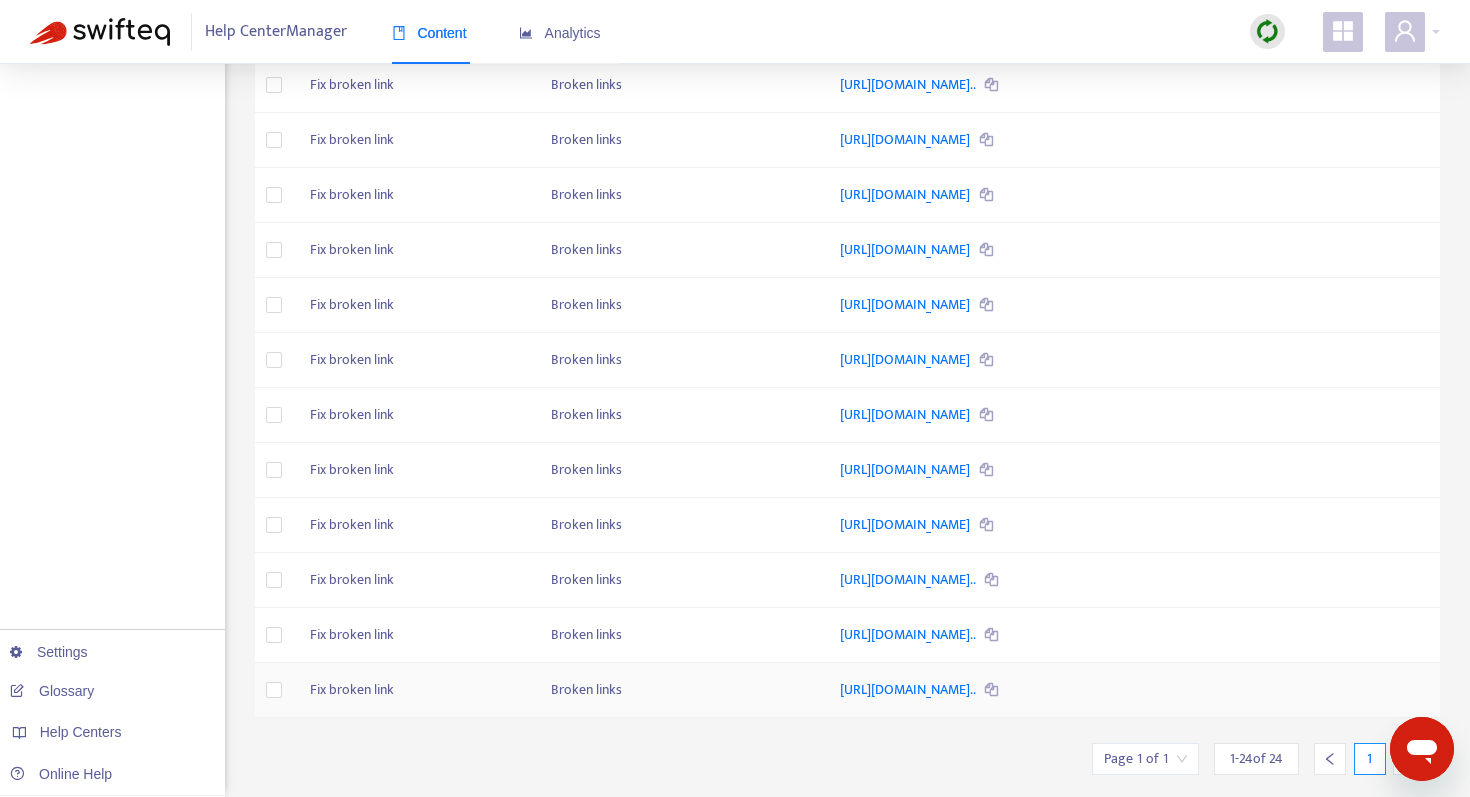 click at bounding box center (991, 690) 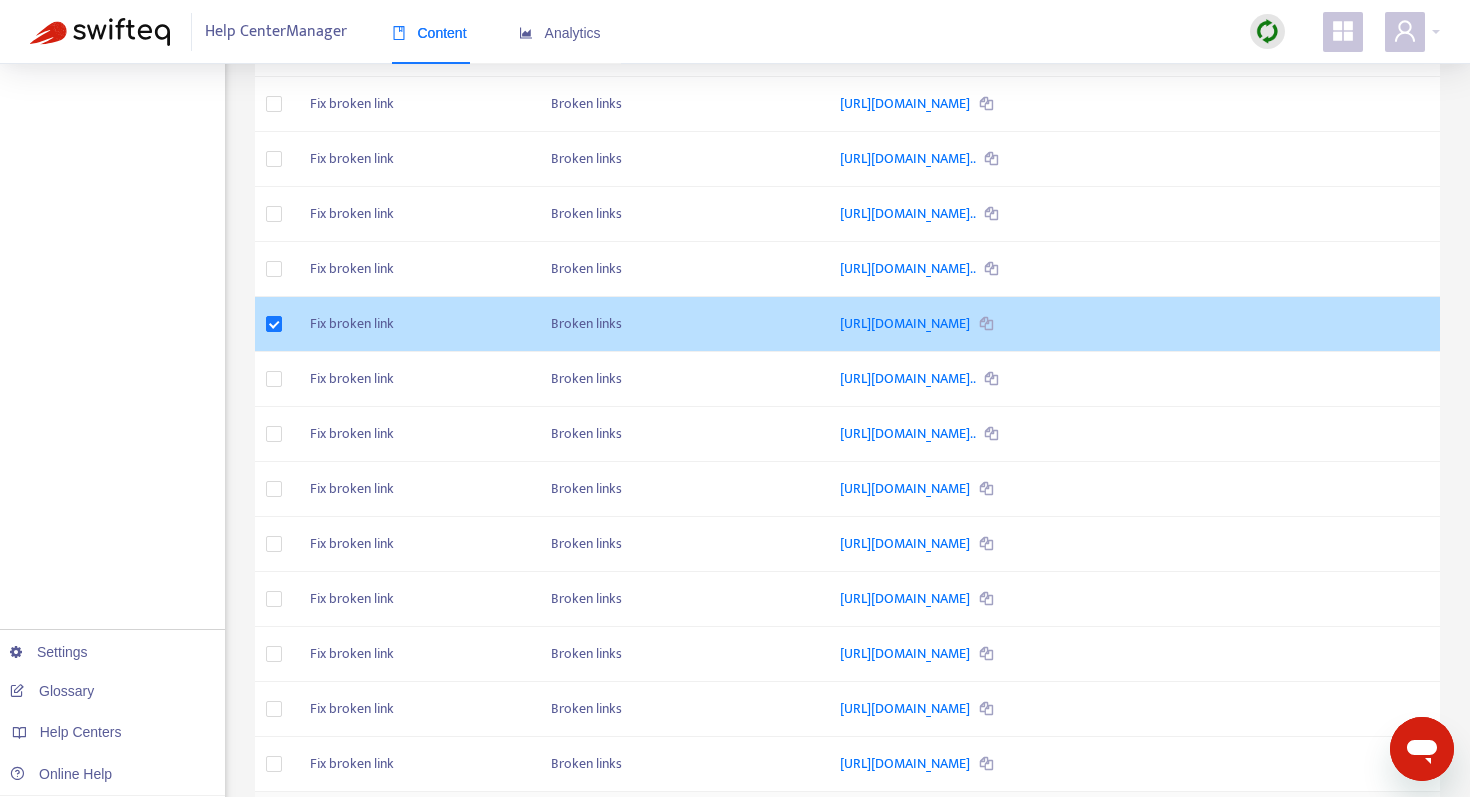 scroll, scrollTop: 0, scrollLeft: 0, axis: both 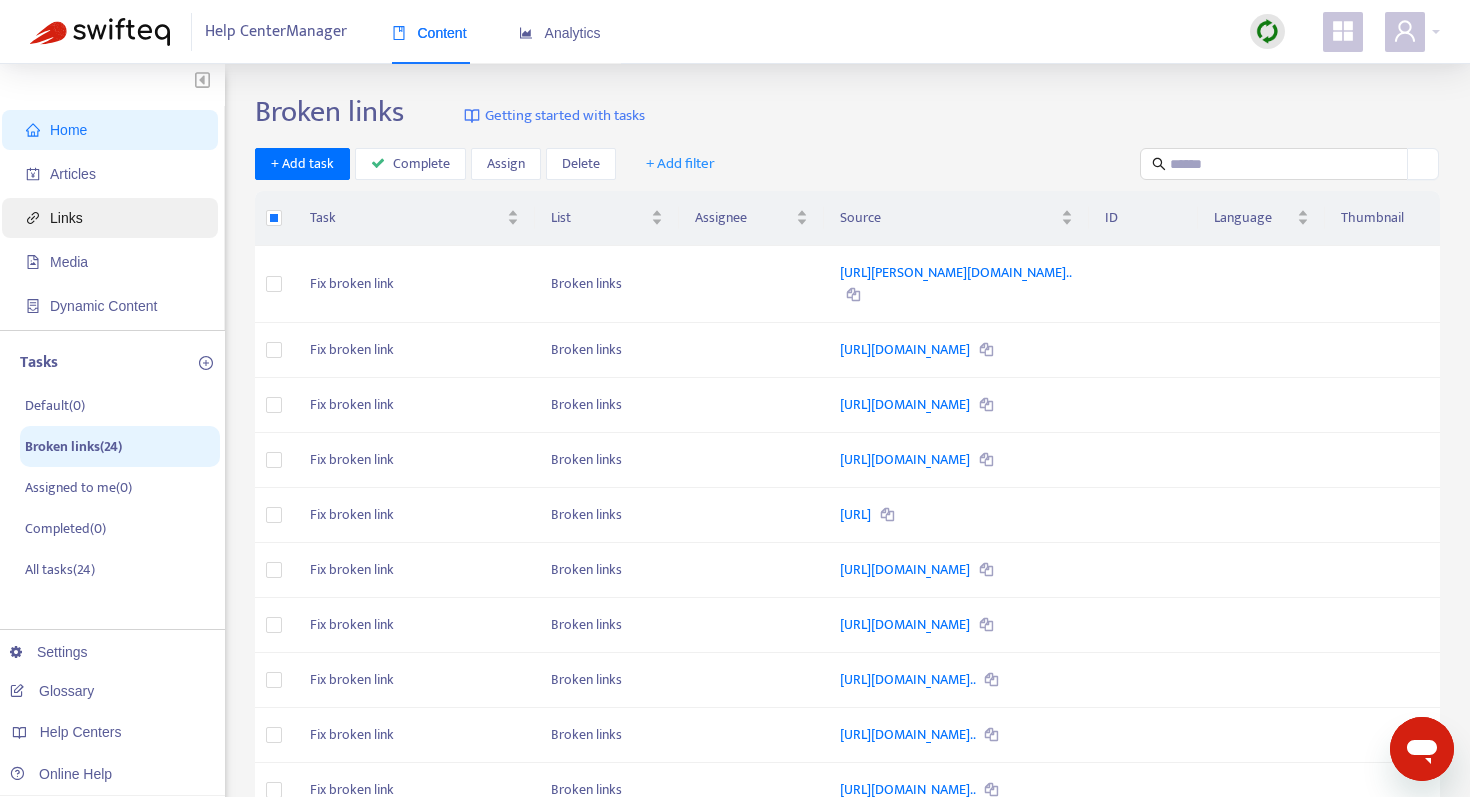 click on "Links" at bounding box center (66, 218) 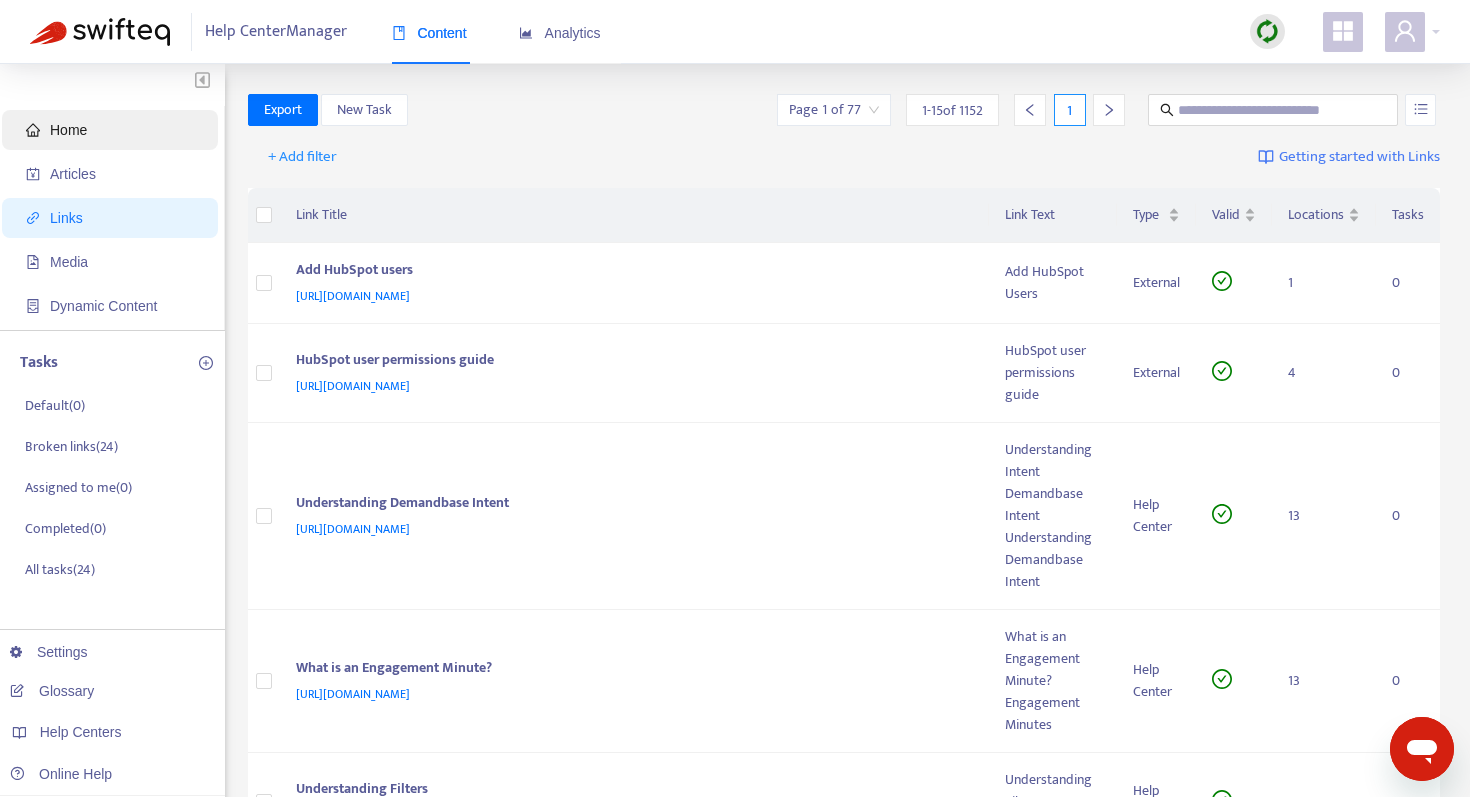 click on "Home" at bounding box center (114, 130) 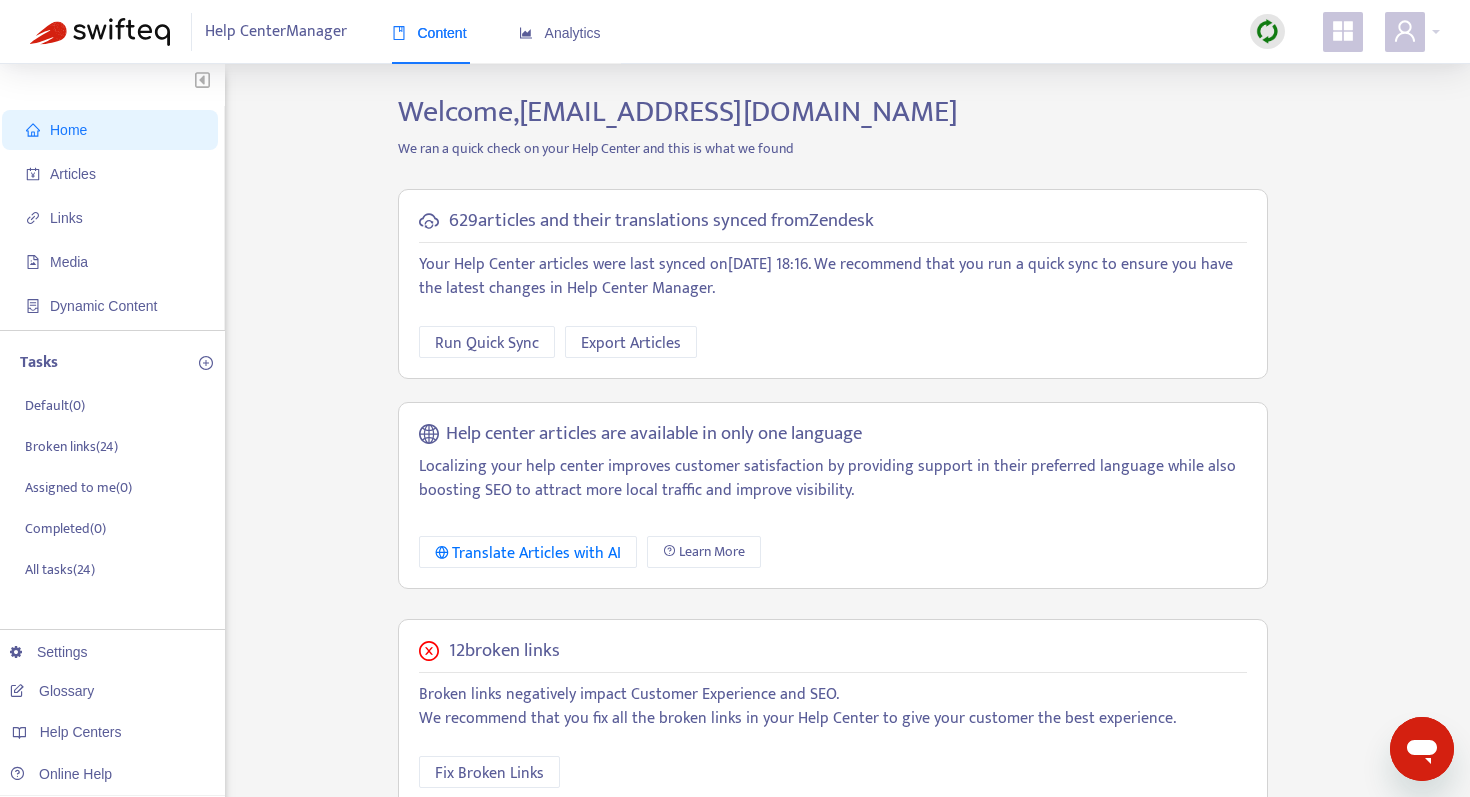 scroll, scrollTop: 475, scrollLeft: 0, axis: vertical 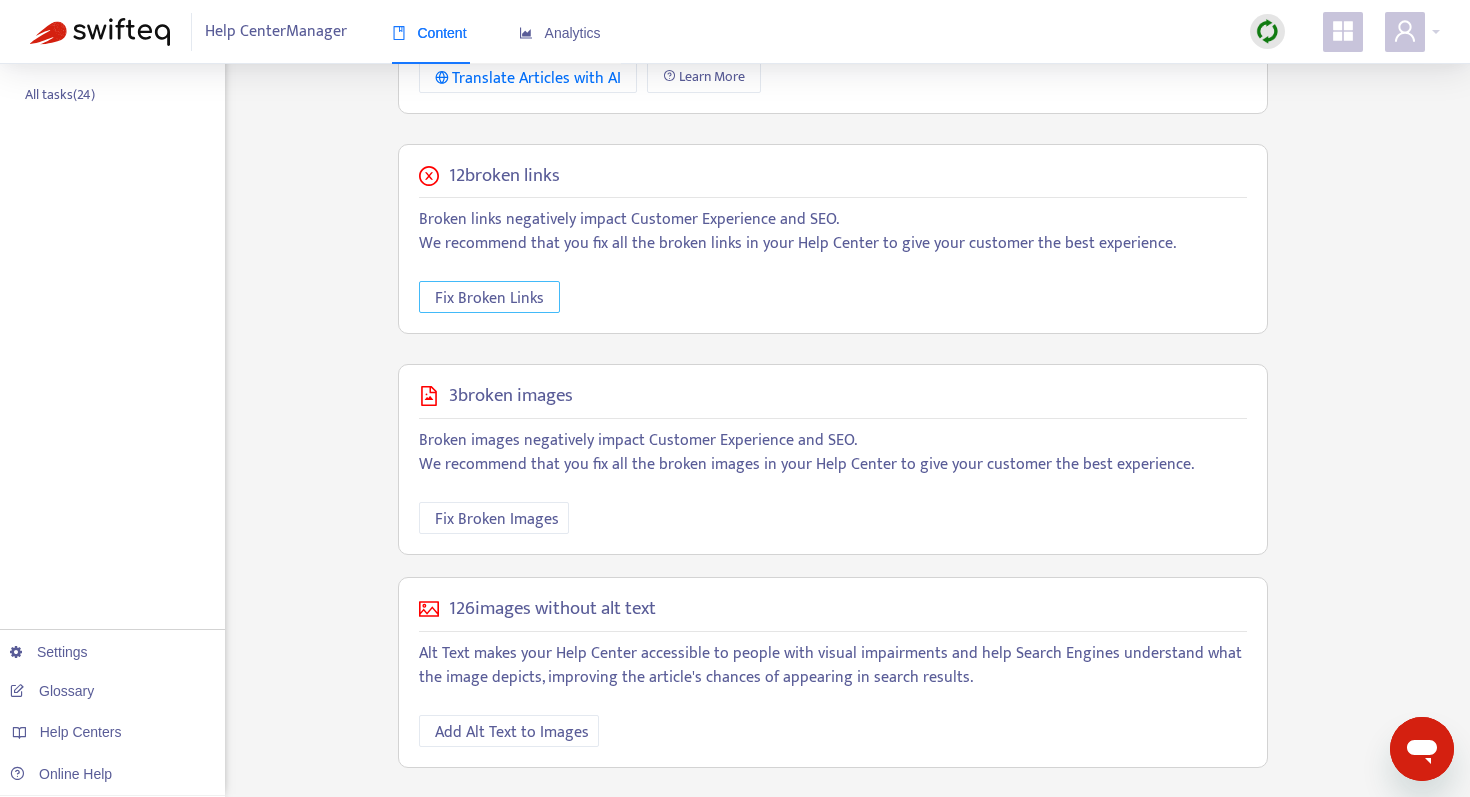 click on "Fix Broken Links" at bounding box center [489, 298] 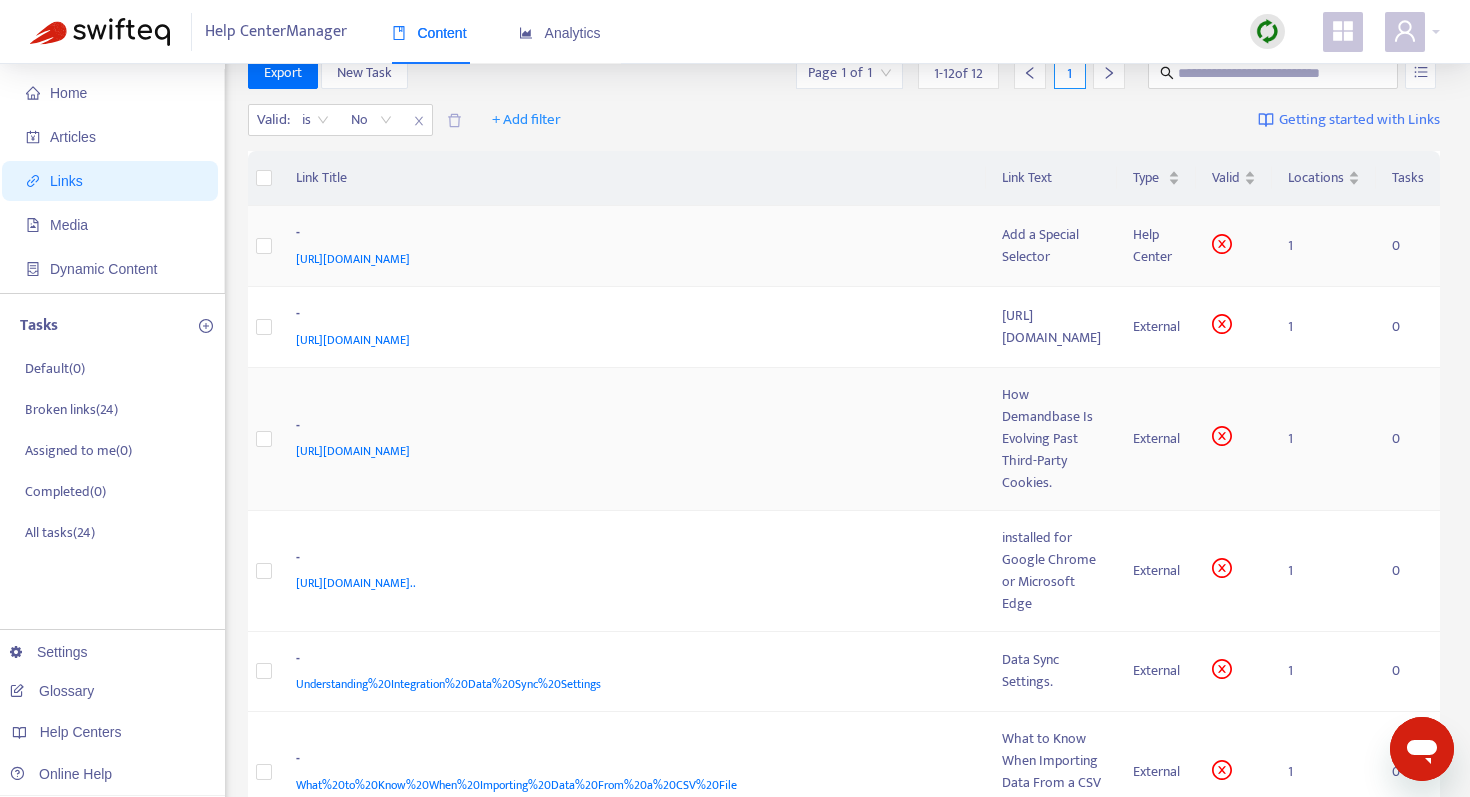 scroll, scrollTop: 0, scrollLeft: 0, axis: both 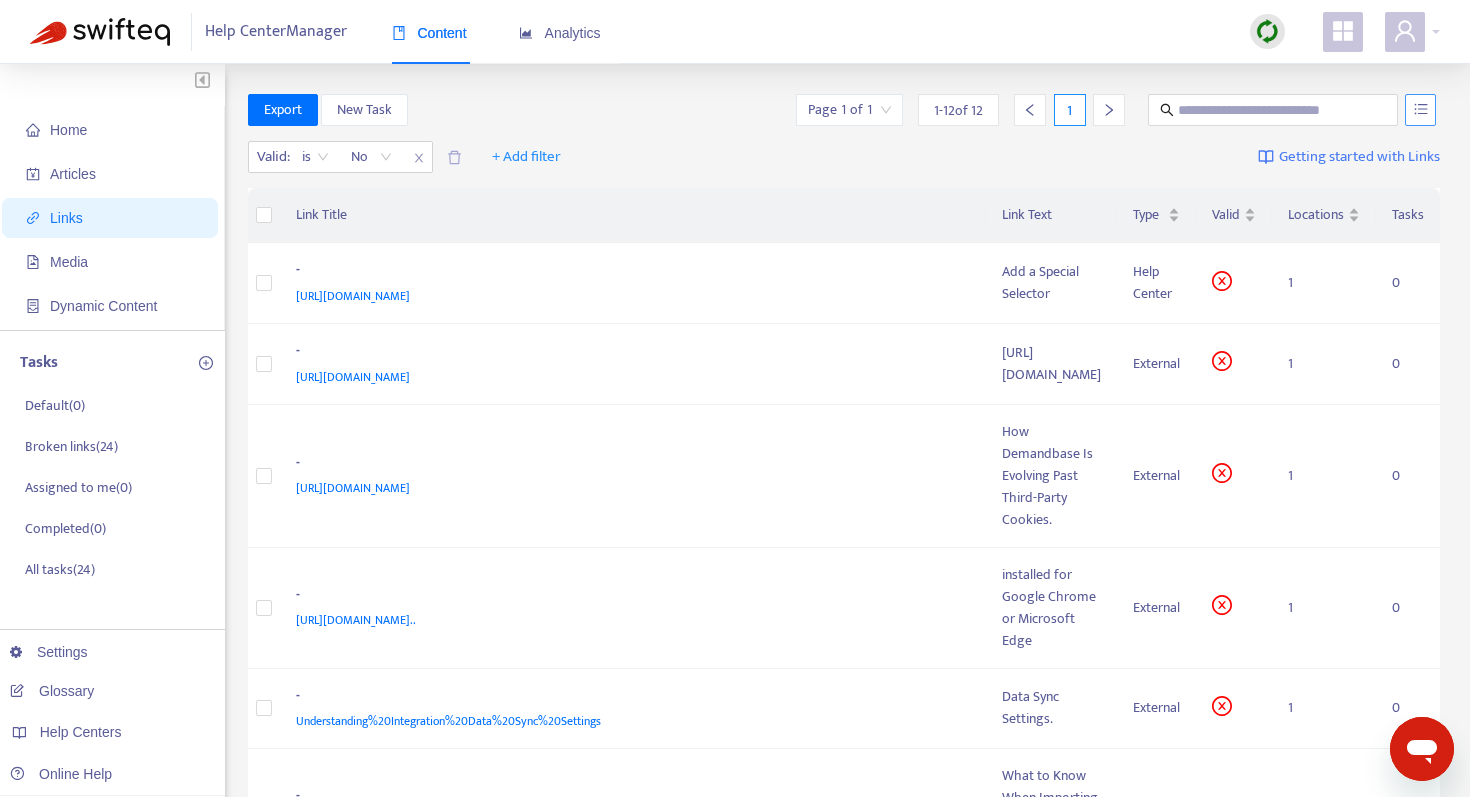 click 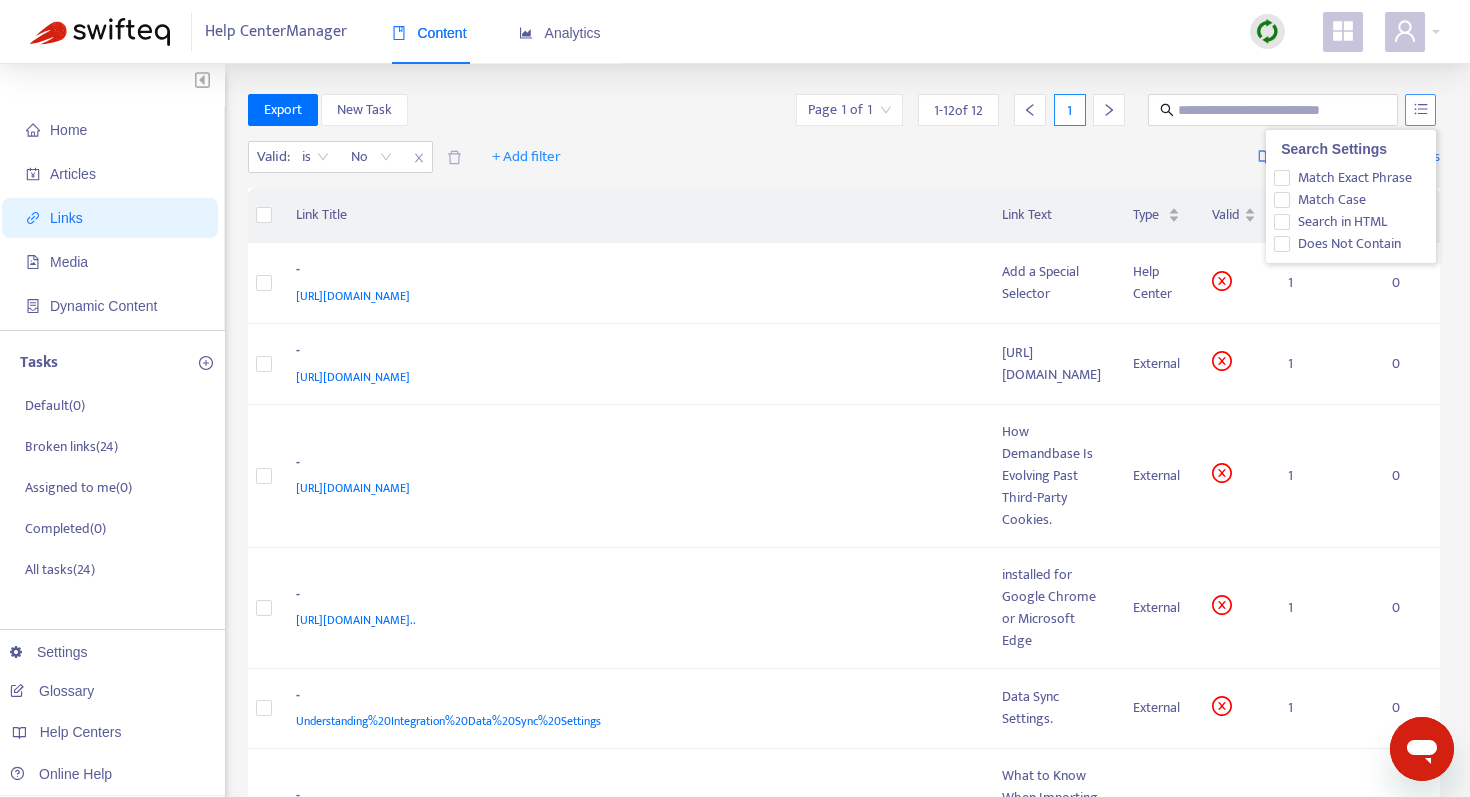 click 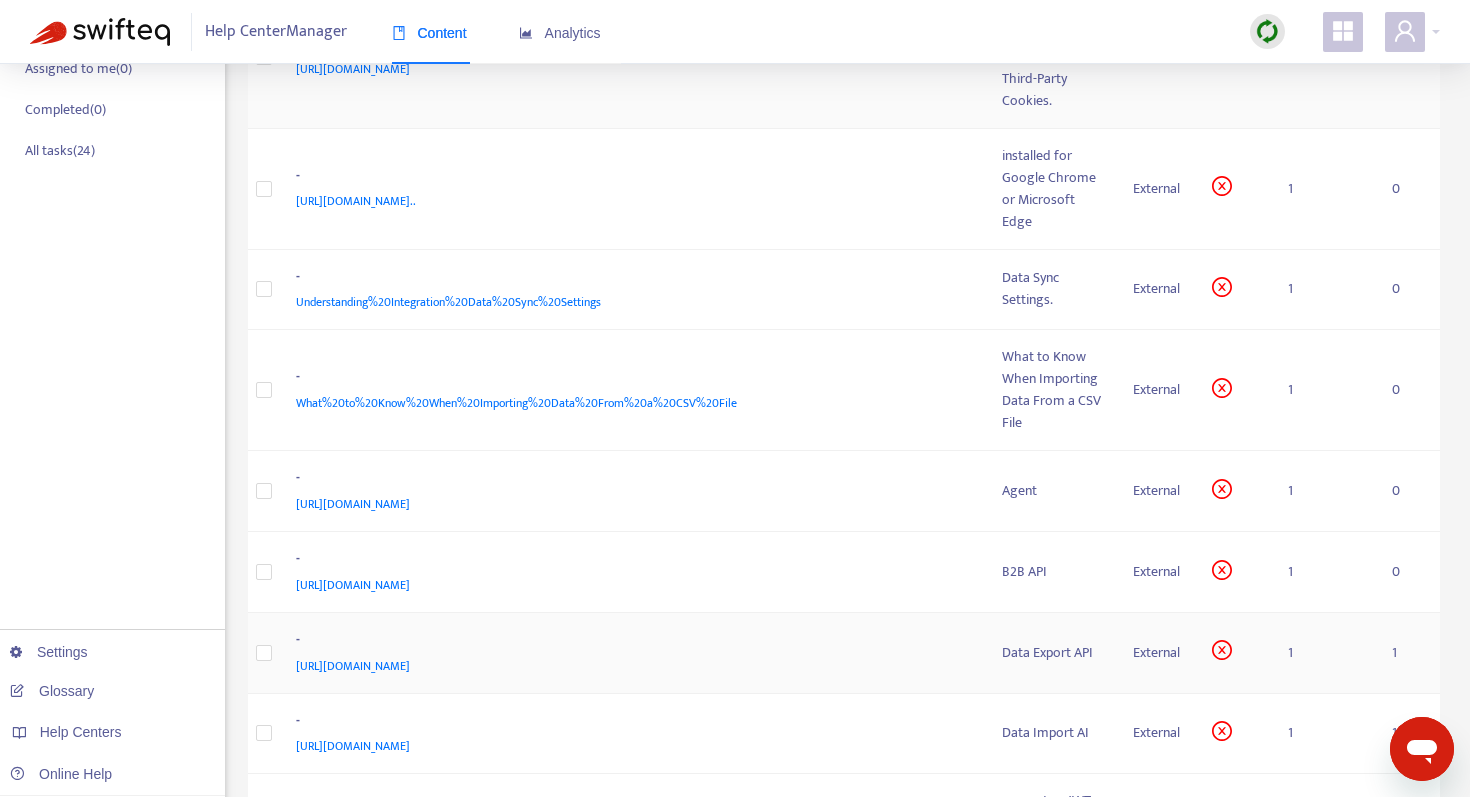 scroll, scrollTop: 0, scrollLeft: 0, axis: both 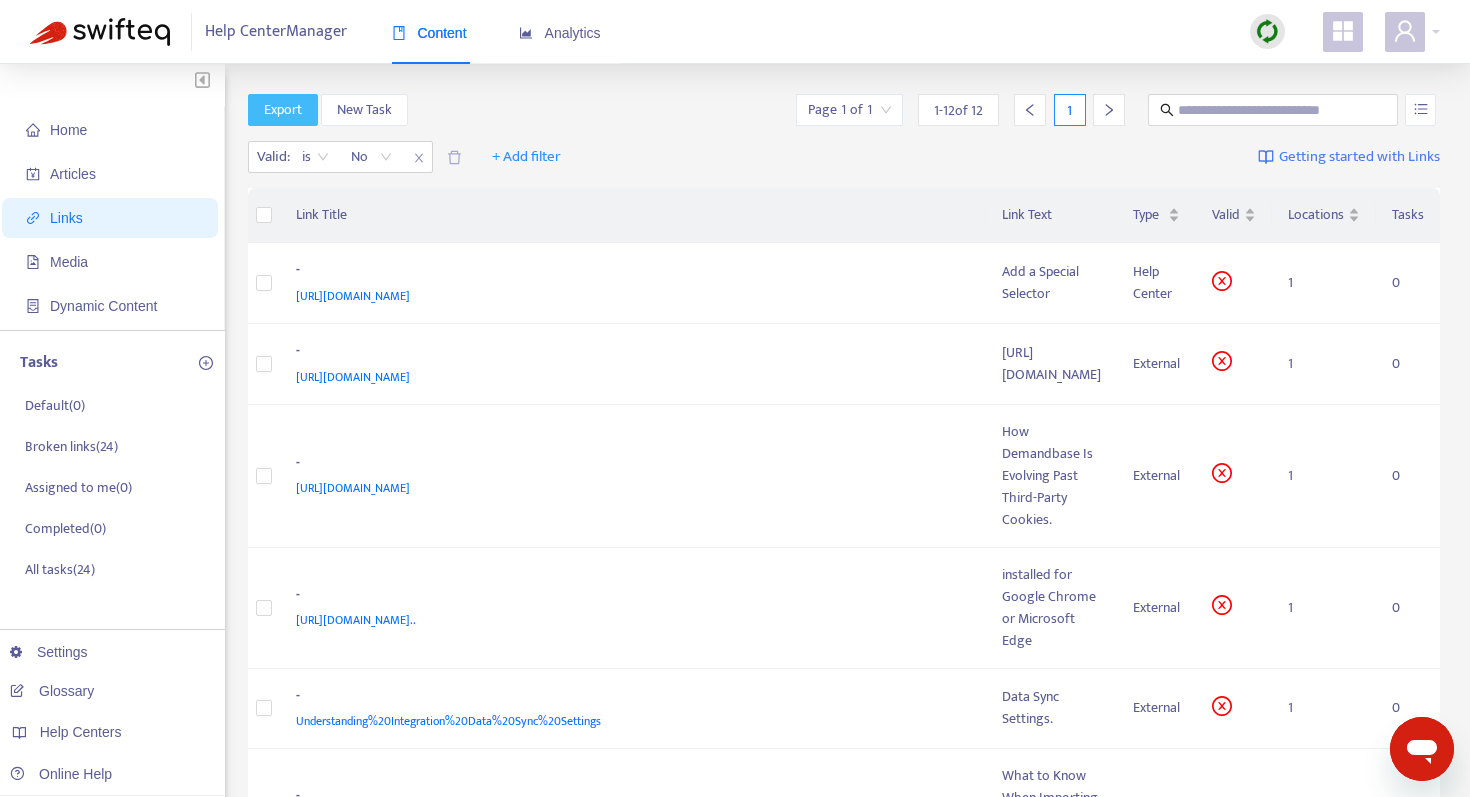 click on "Export" at bounding box center [283, 110] 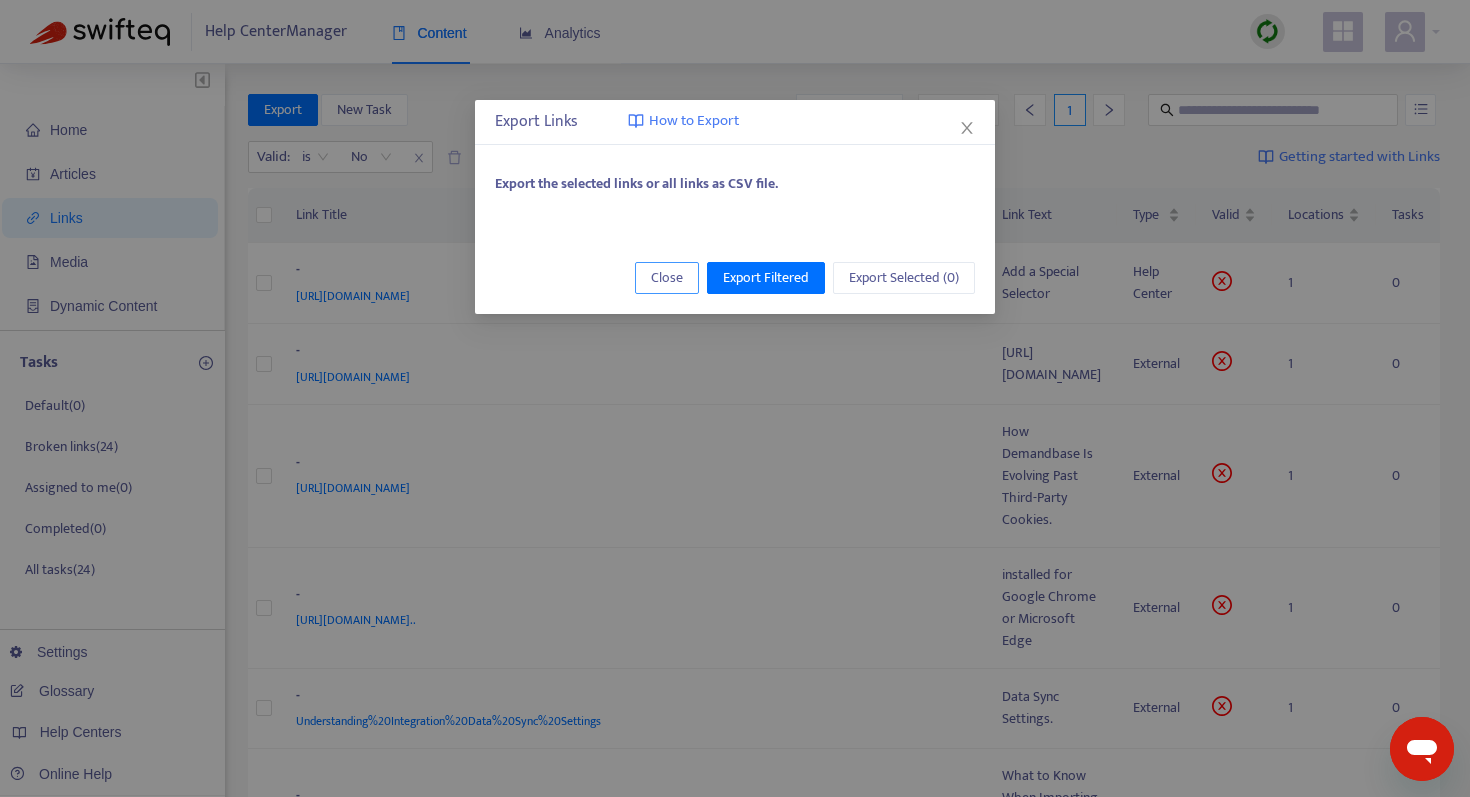 click on "Close" at bounding box center [667, 278] 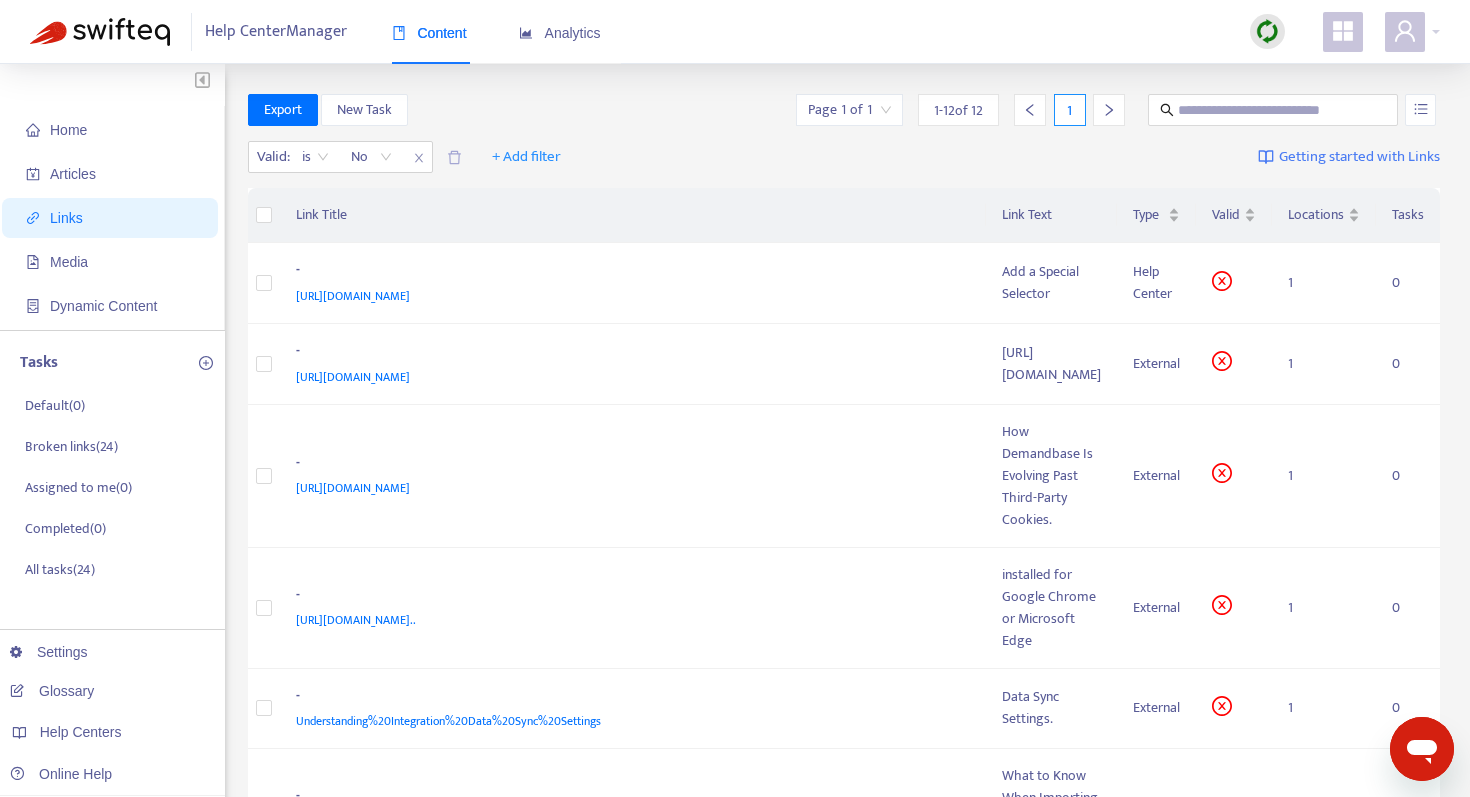 click at bounding box center (264, 215) 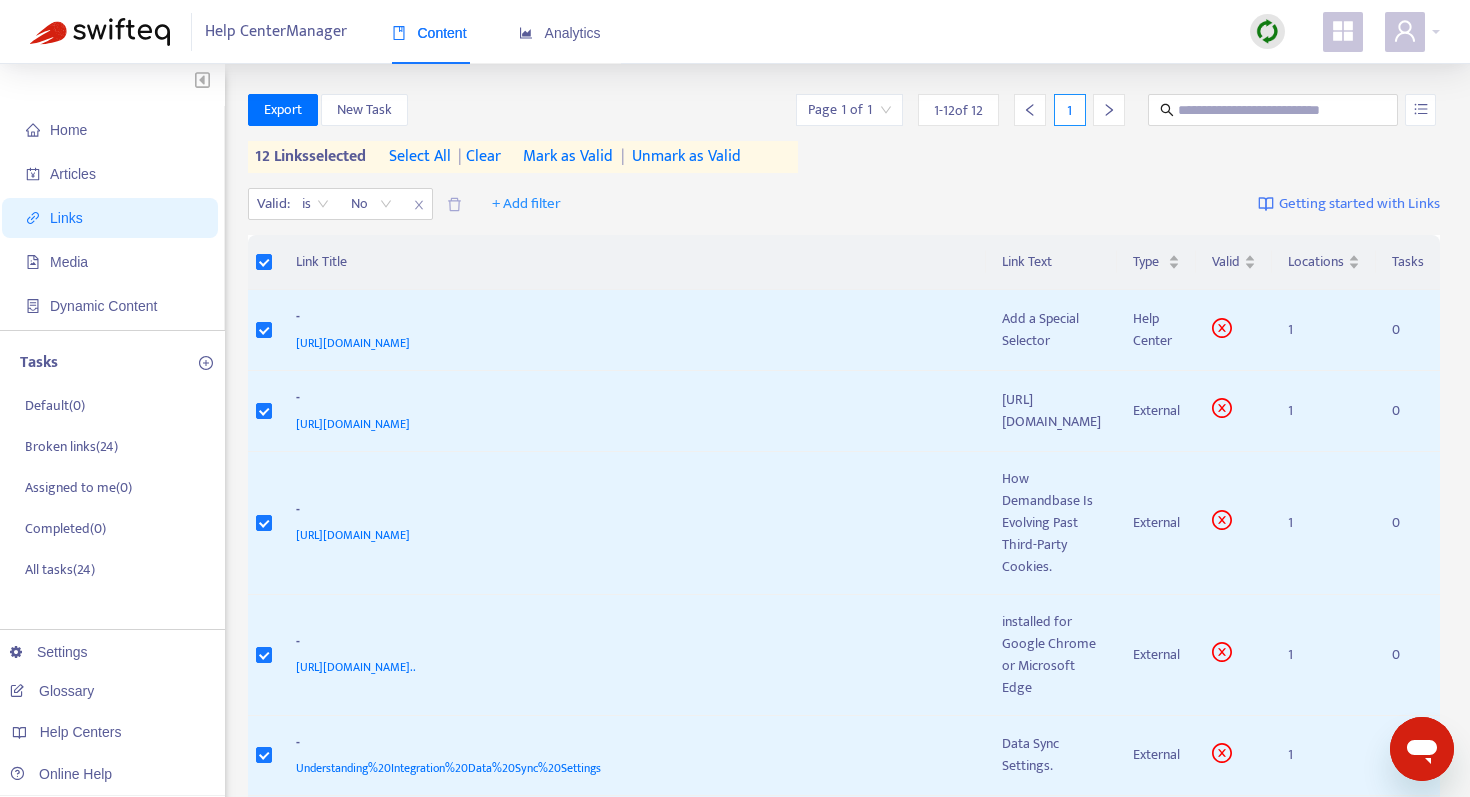 click on "select all" at bounding box center [420, 157] 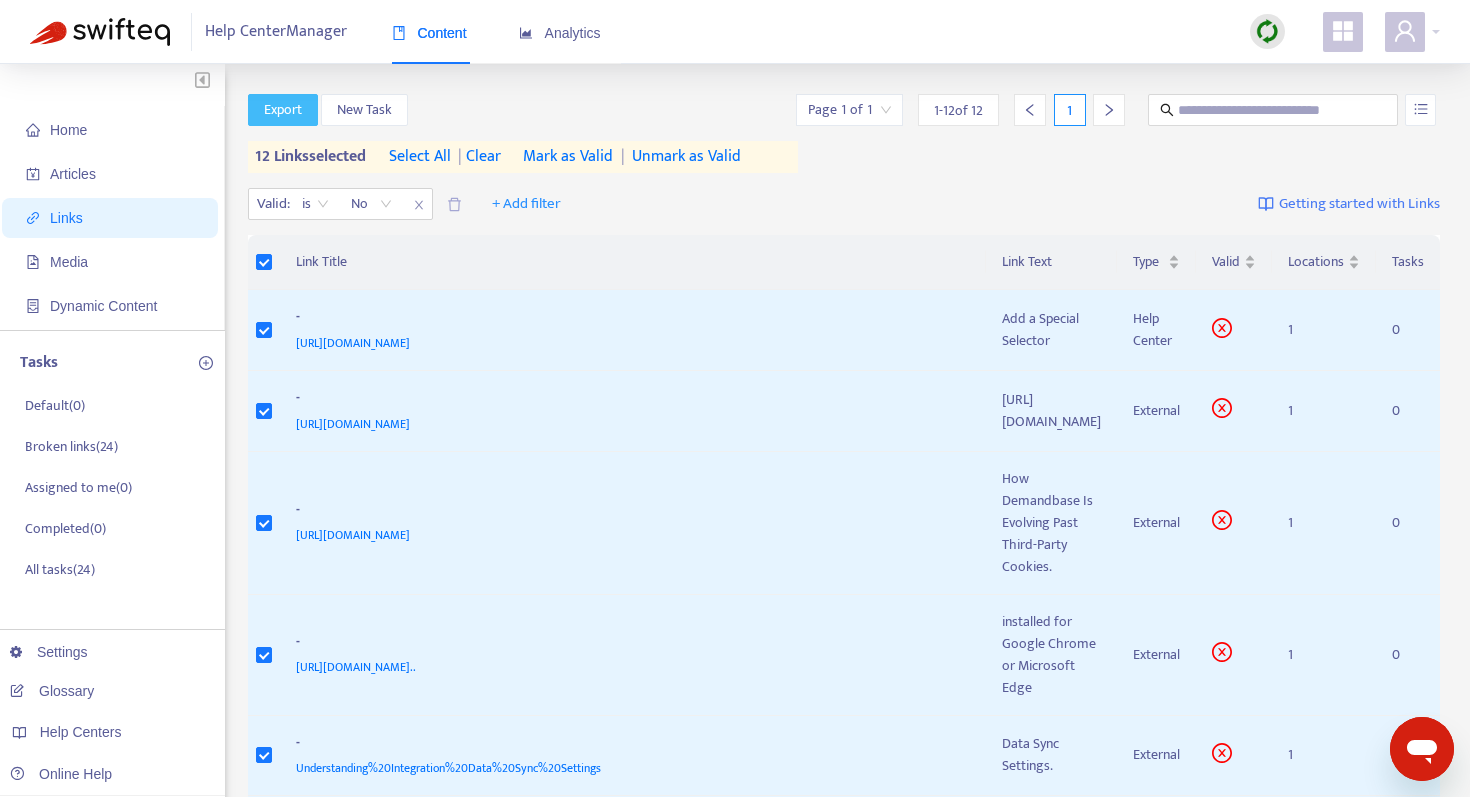 click on "Export" at bounding box center (283, 110) 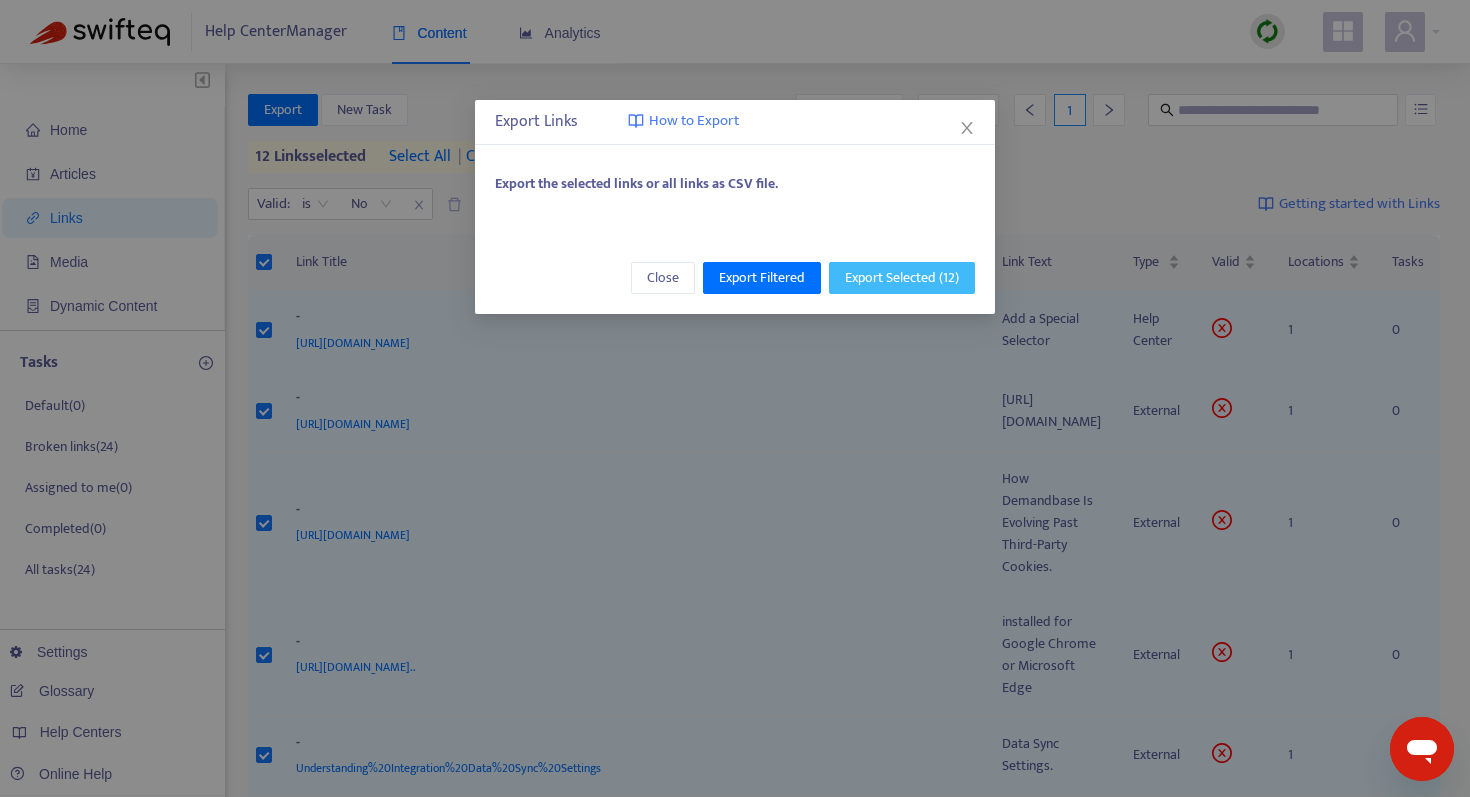 click on "Export Selected ( 12 )" at bounding box center (902, 278) 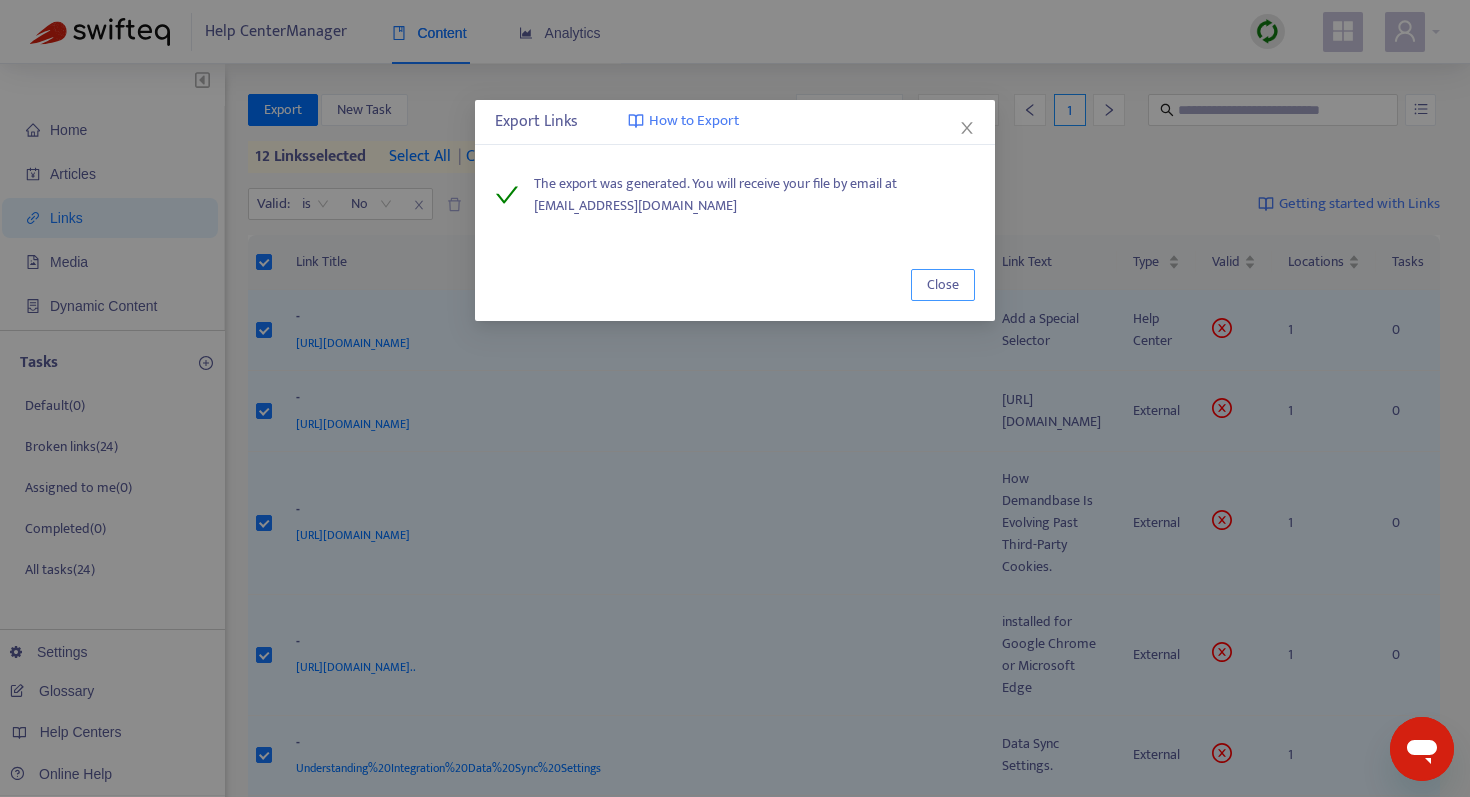 click on "Close" at bounding box center [943, 285] 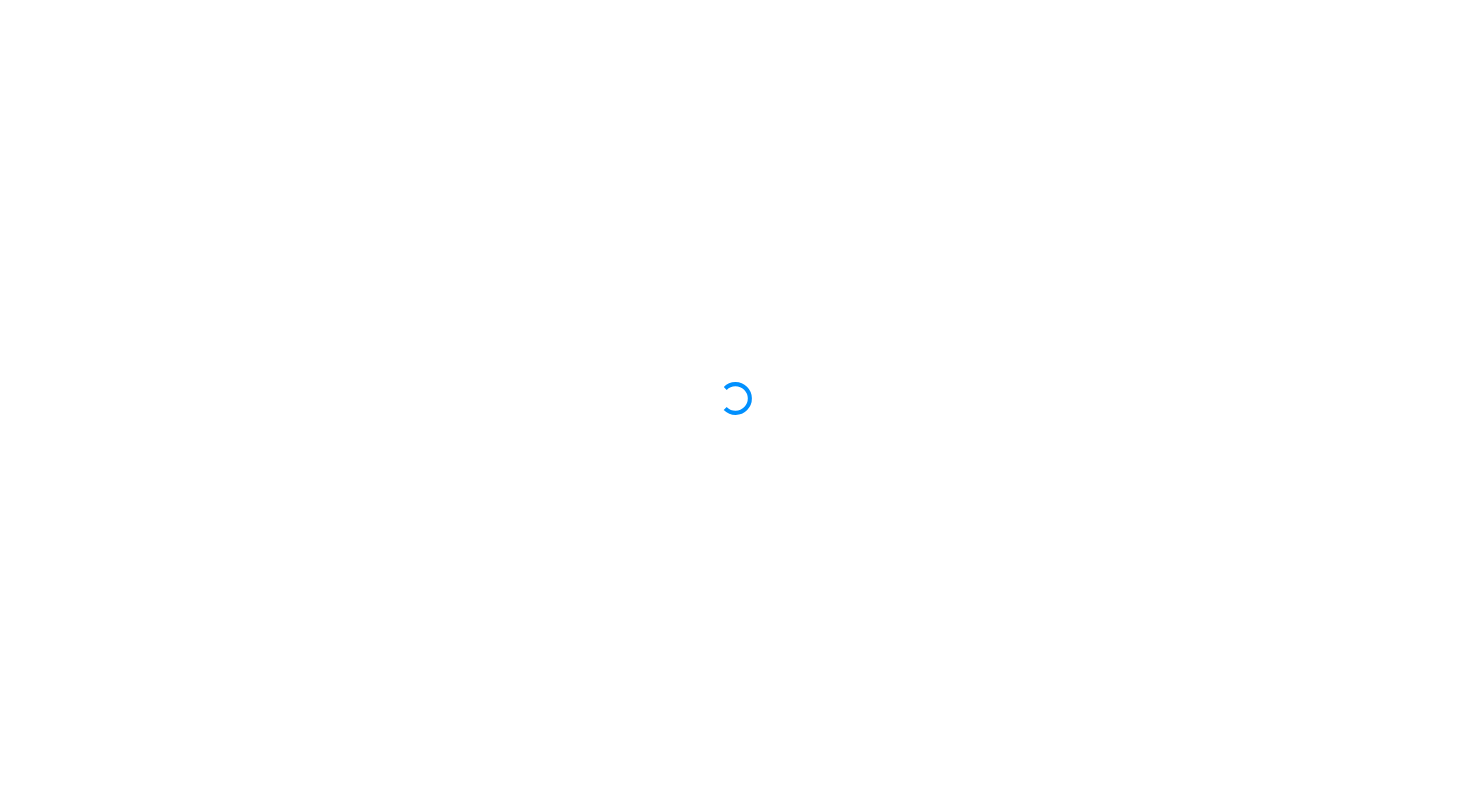scroll, scrollTop: 0, scrollLeft: 0, axis: both 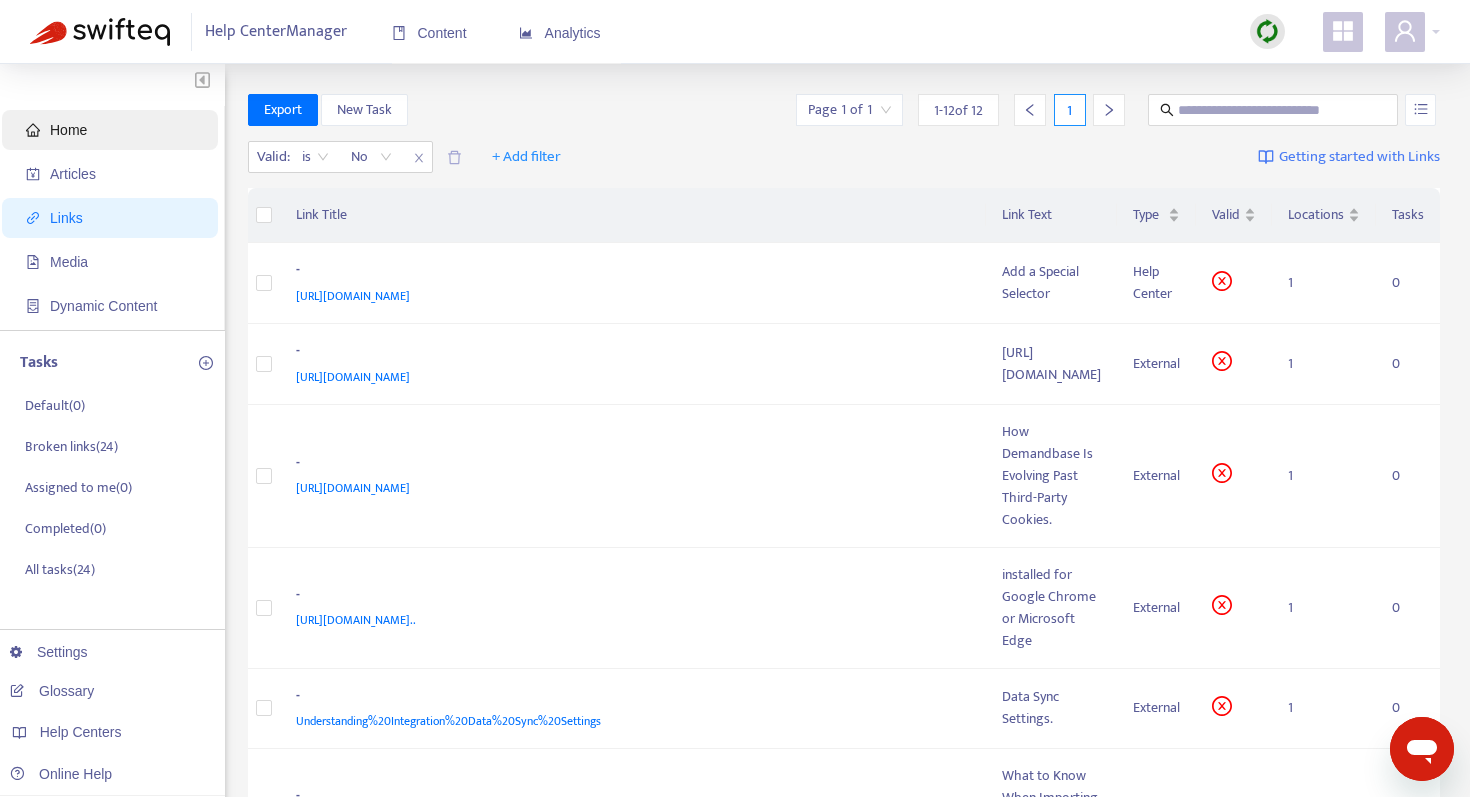click on "Home" at bounding box center (114, 130) 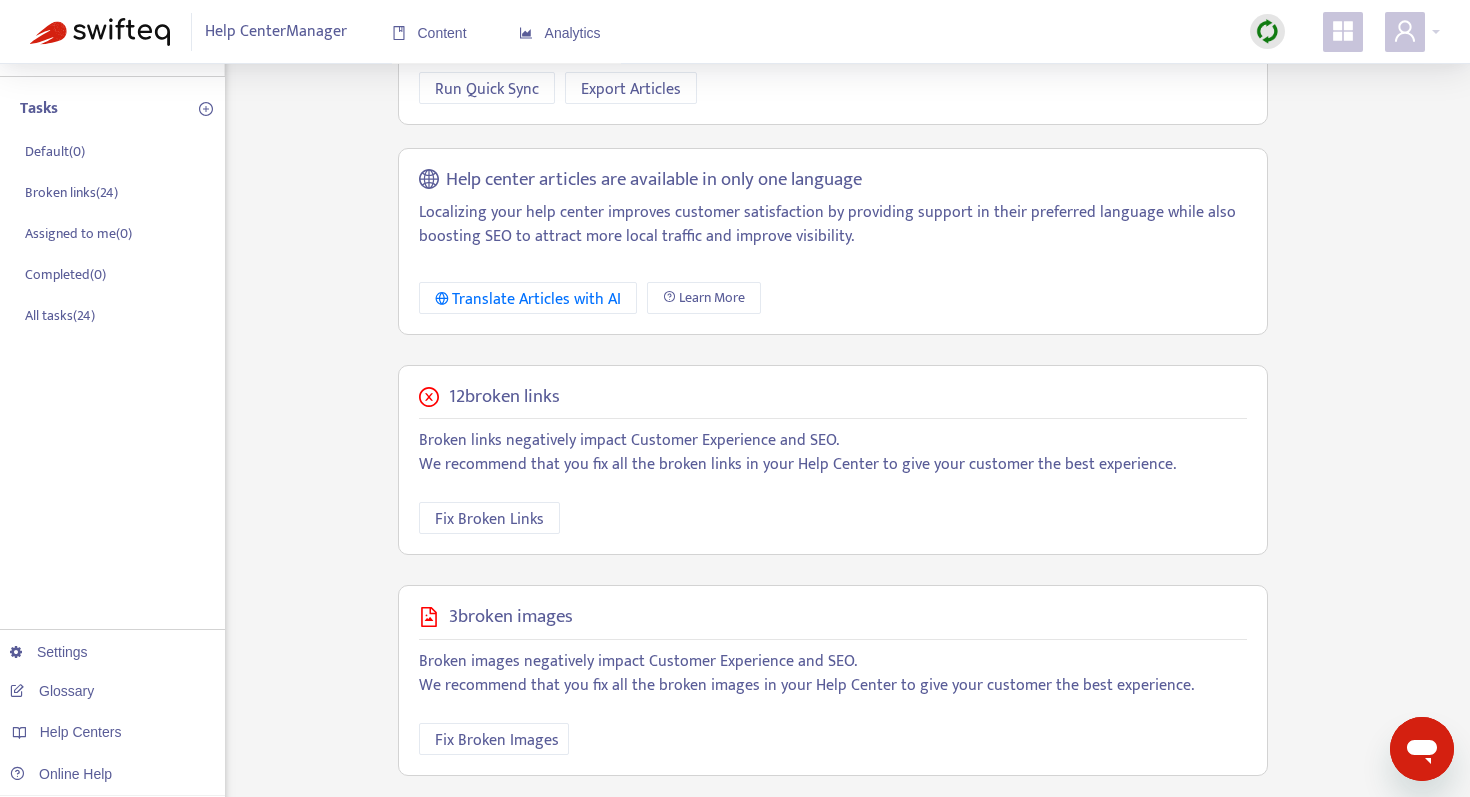 scroll, scrollTop: 347, scrollLeft: 0, axis: vertical 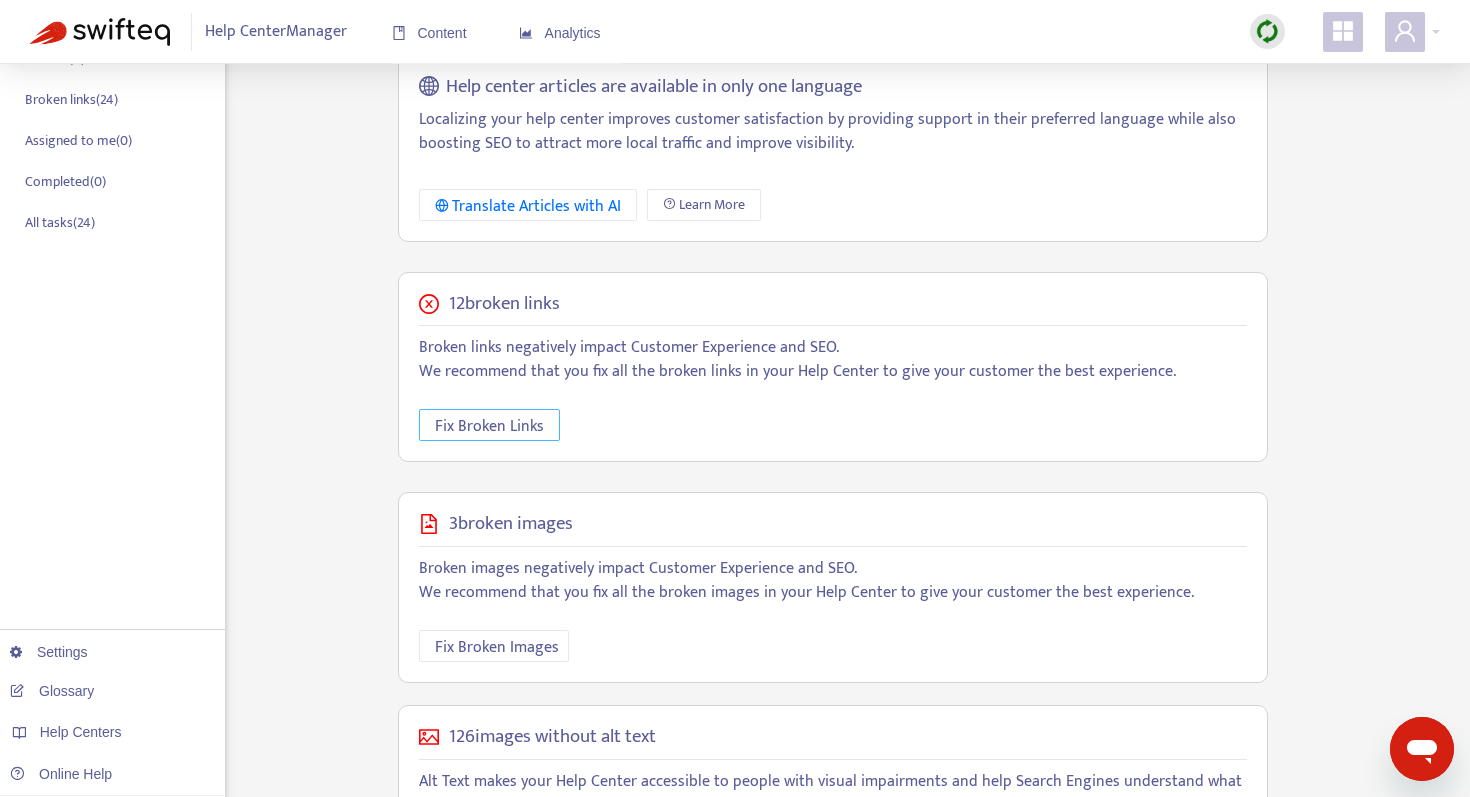 click on "Fix Broken Links" at bounding box center (489, 426) 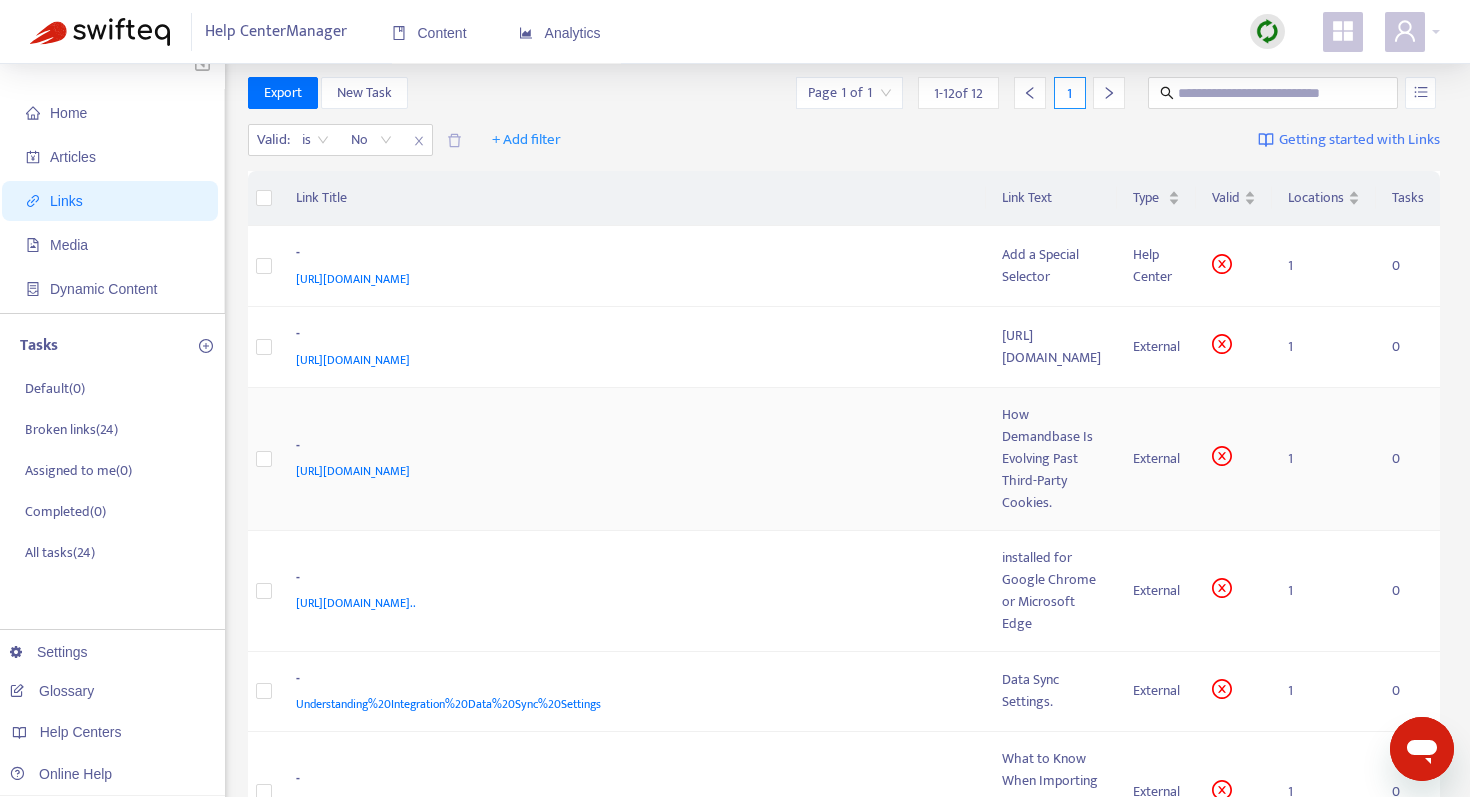 scroll, scrollTop: 22, scrollLeft: 0, axis: vertical 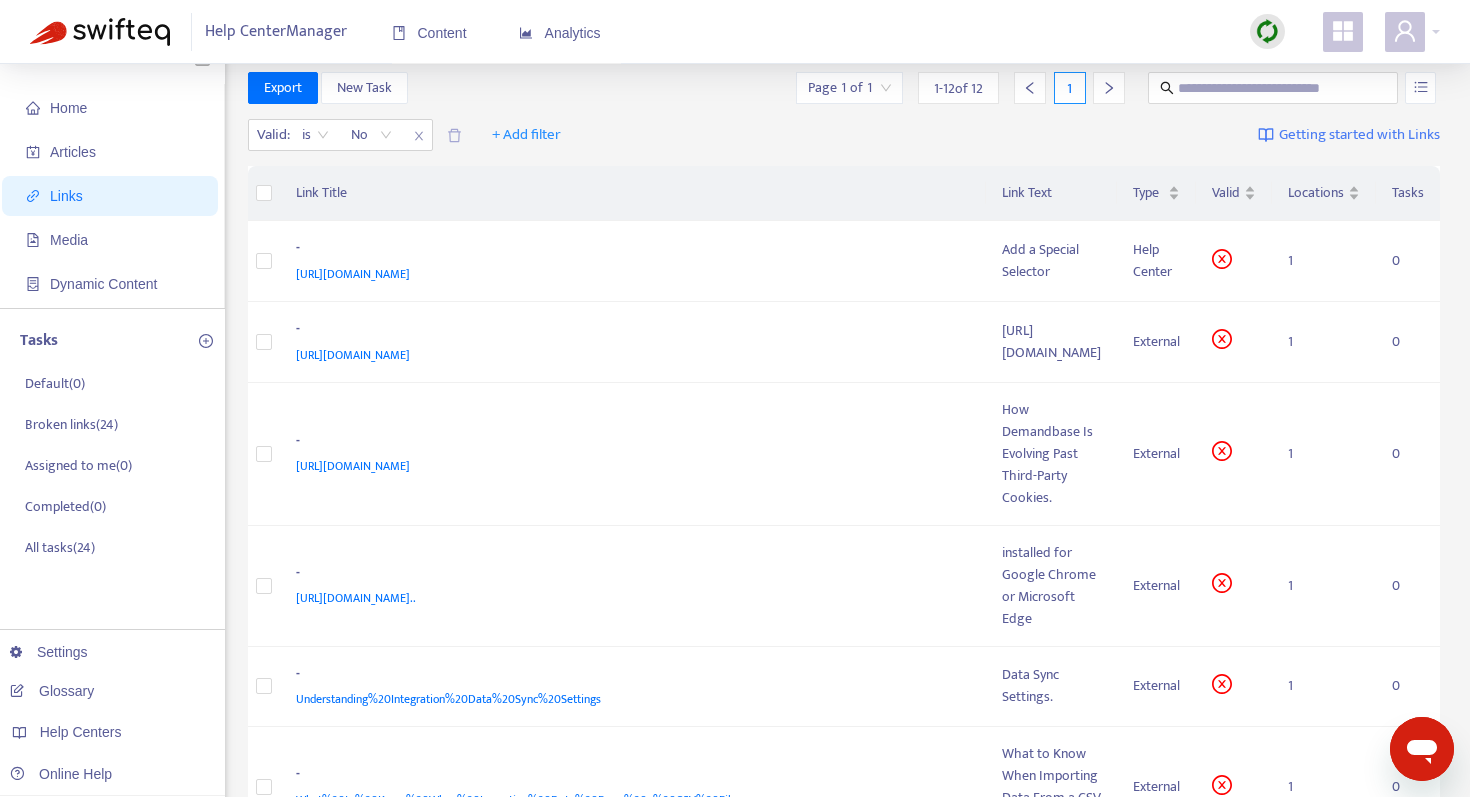 click at bounding box center [1267, 31] 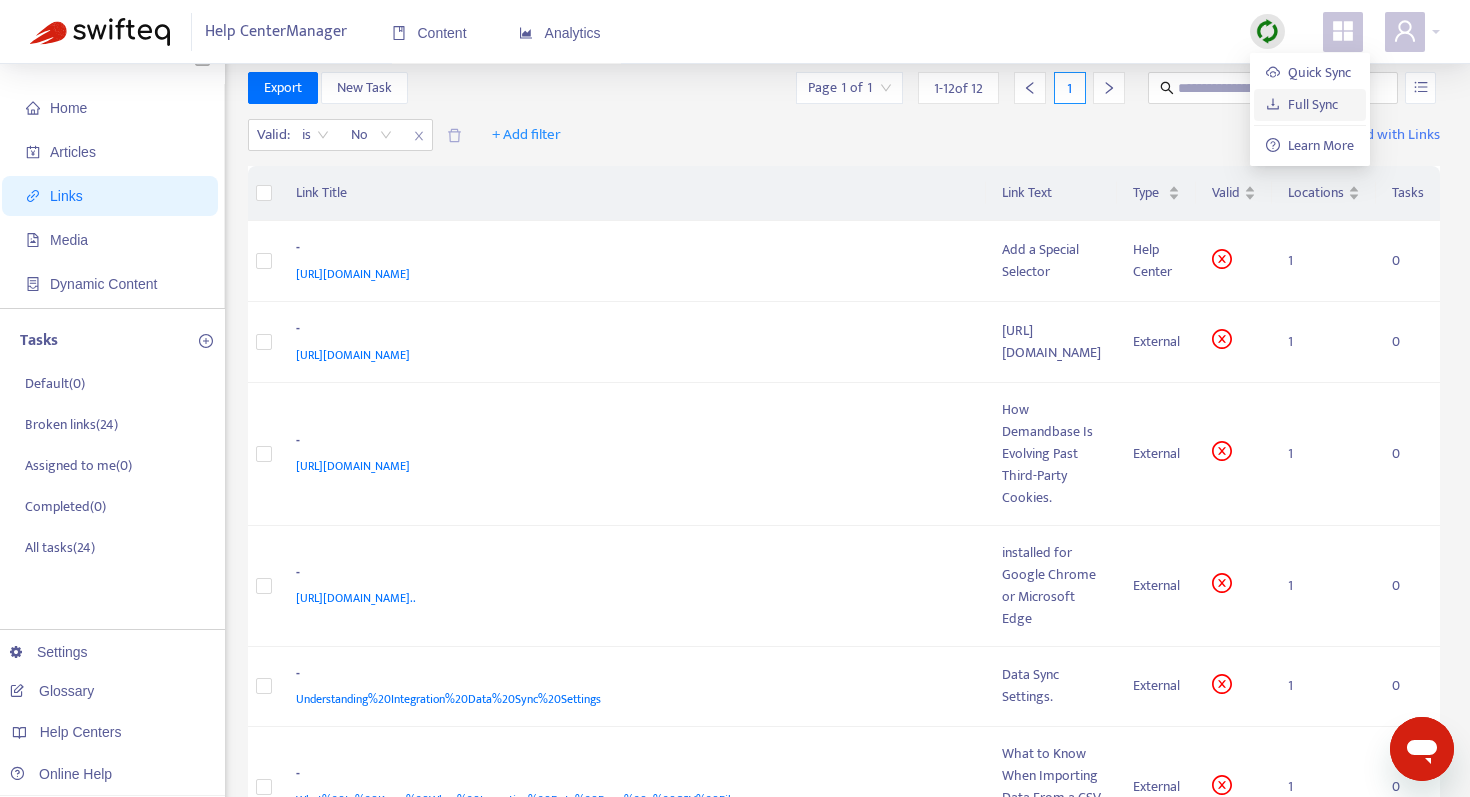 click on "Full Sync" at bounding box center [1302, 104] 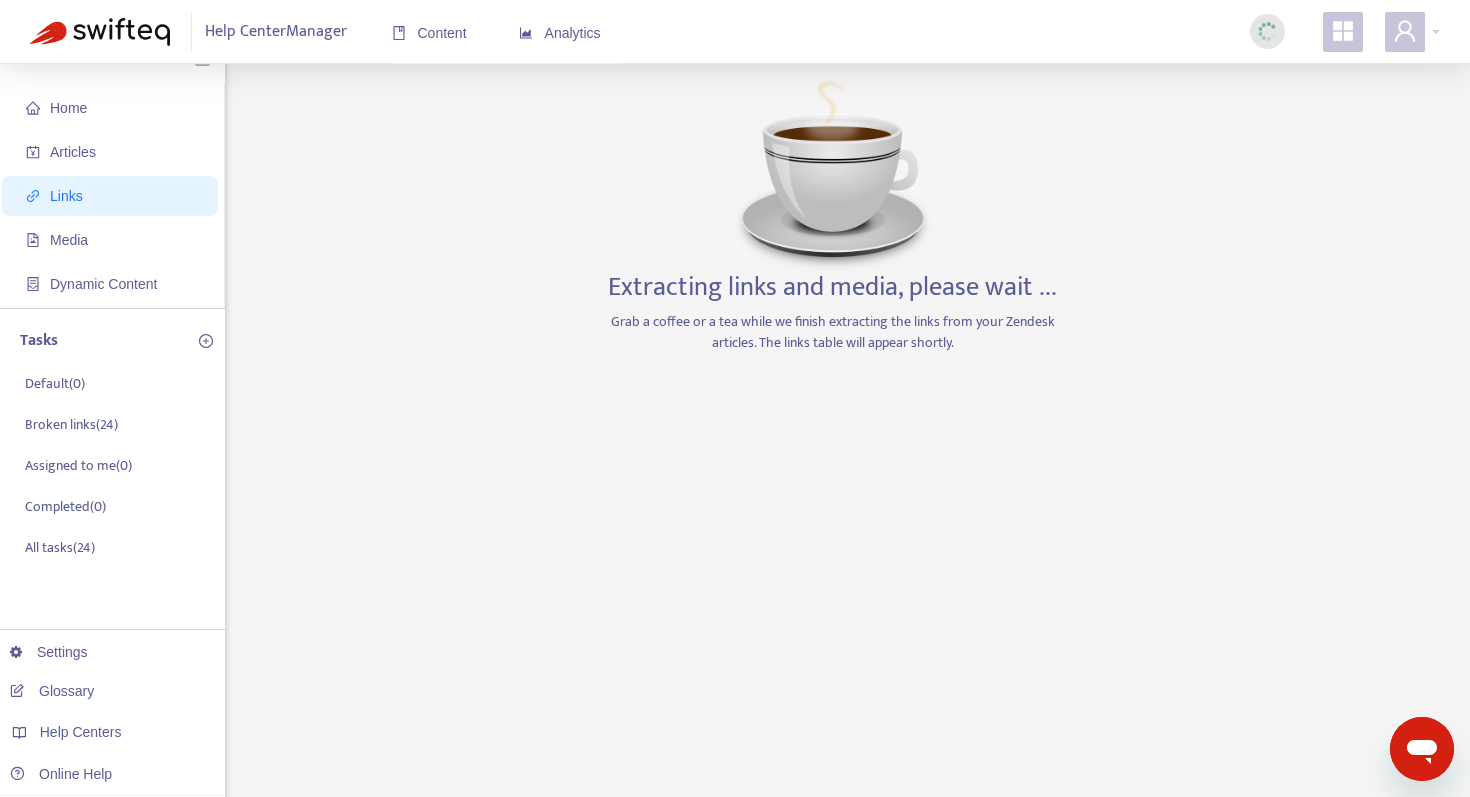 click on "Grab a coffee or a tea while we finish extracting the links from your Zendesk articles. The links table will appear shortly." at bounding box center [833, 332] 